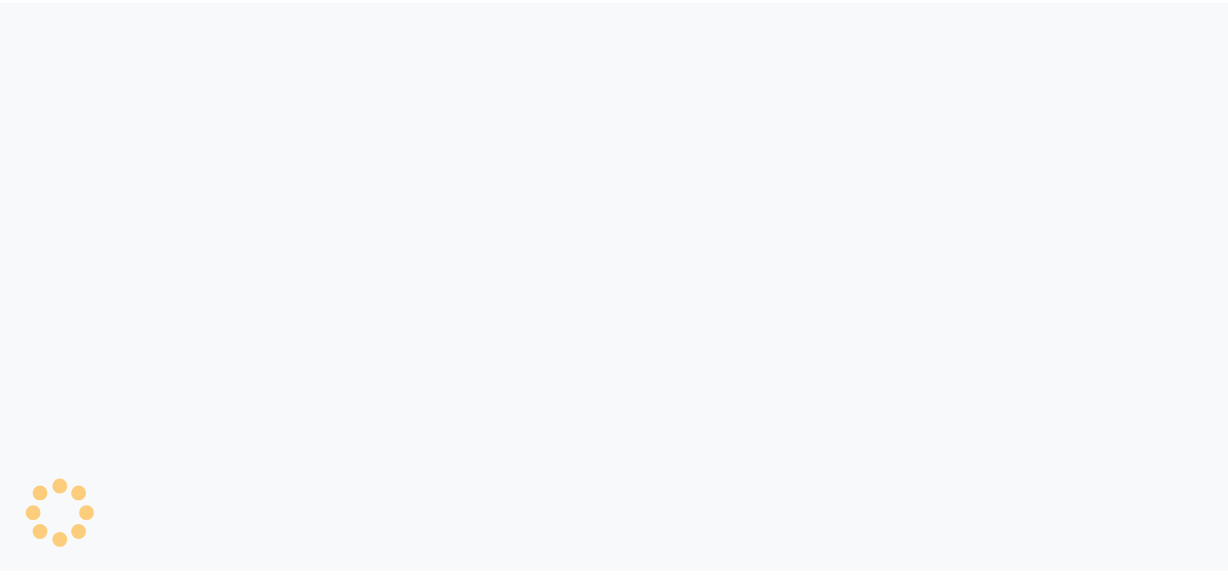 scroll, scrollTop: 0, scrollLeft: 0, axis: both 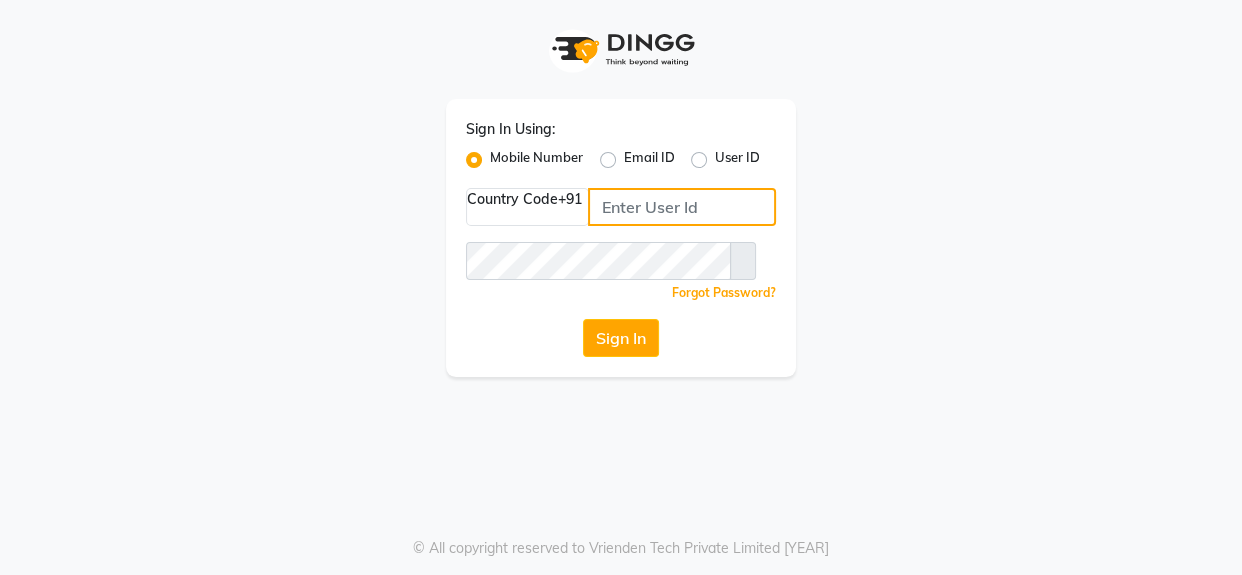 click at bounding box center (682, 207) 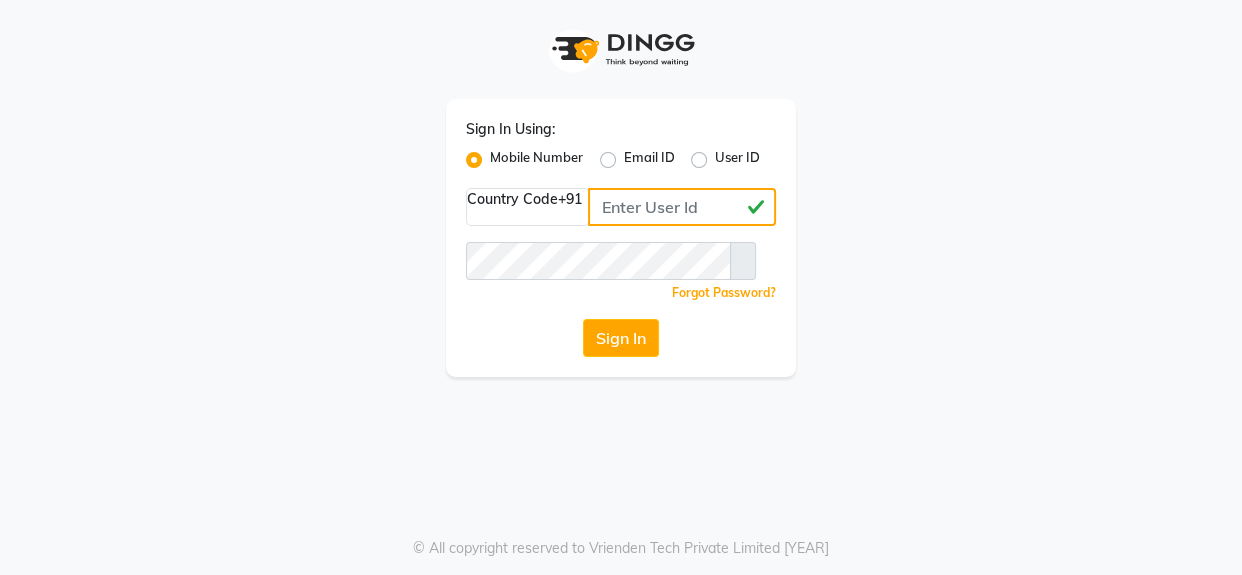 type on "[PHONE]" 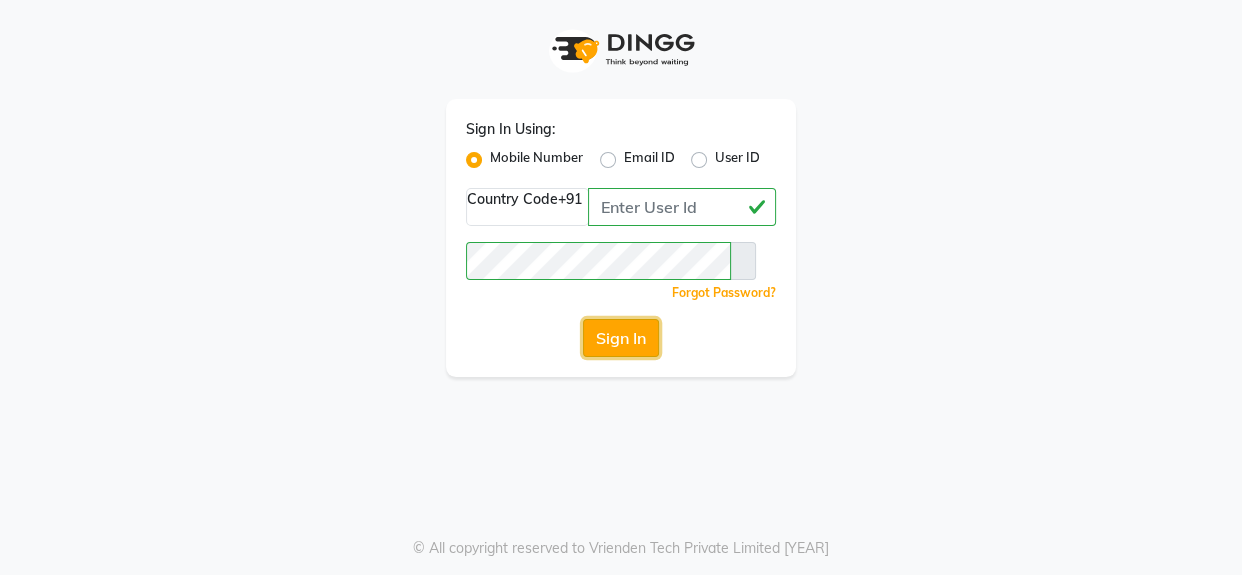 click on "Sign In" at bounding box center (621, 338) 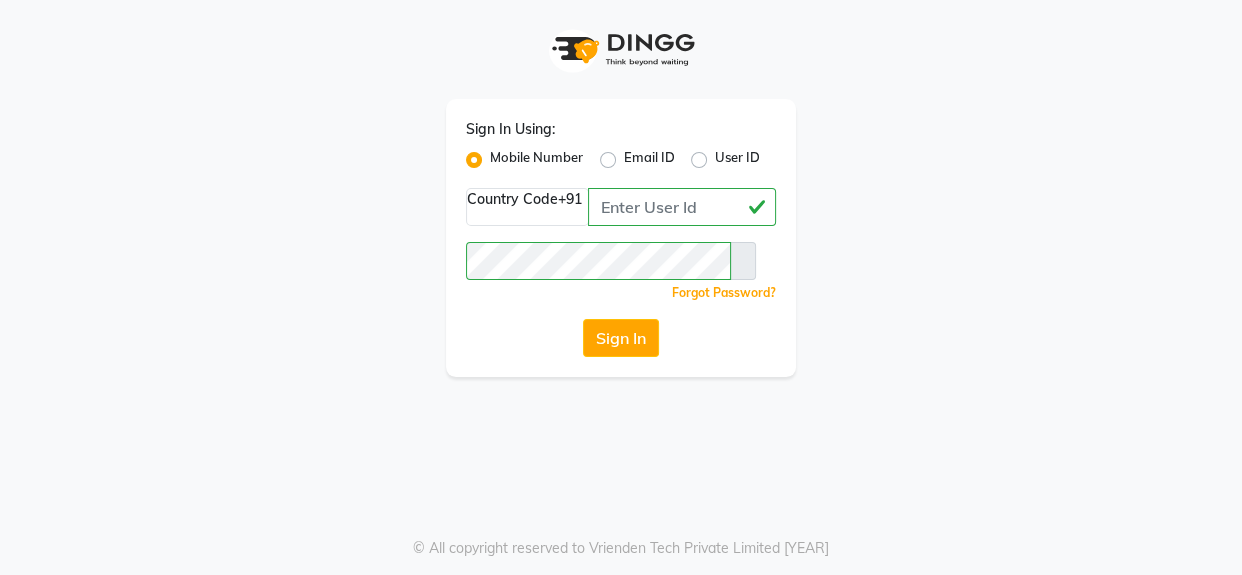click on "Login Successfully." at bounding box center [621, 606] 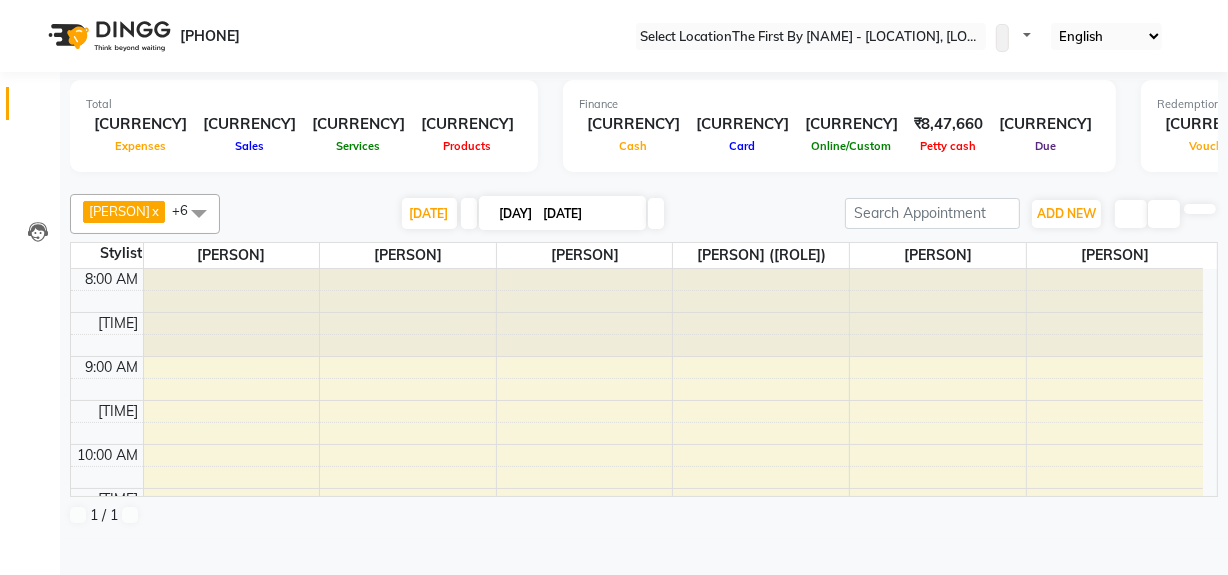 scroll, scrollTop: 0, scrollLeft: 0, axis: both 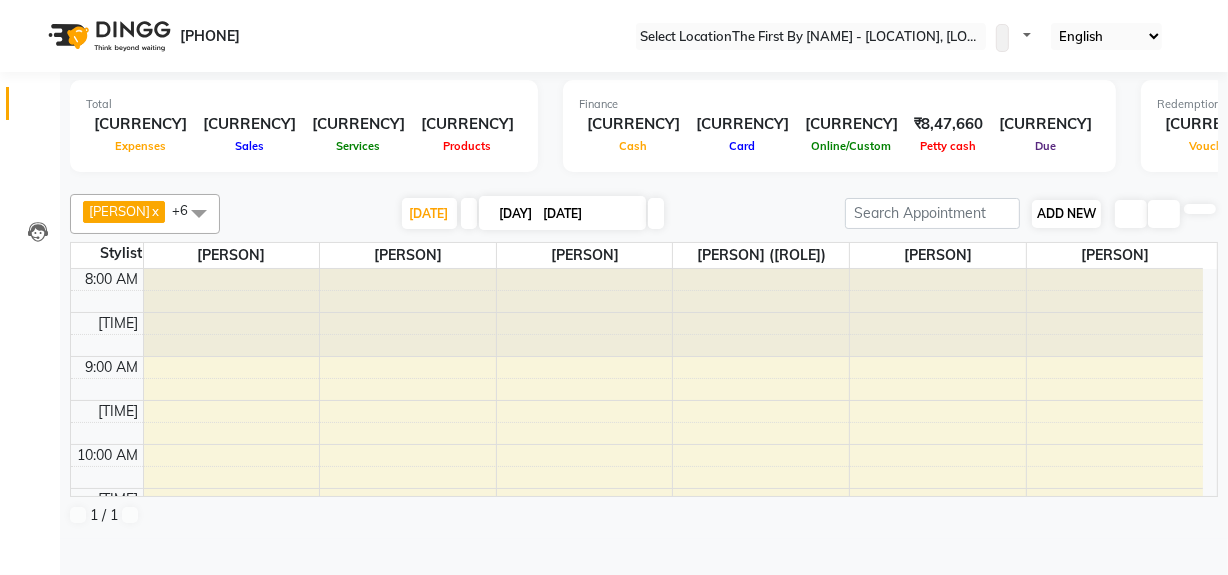 click on "ADD NEW" at bounding box center (1066, 213) 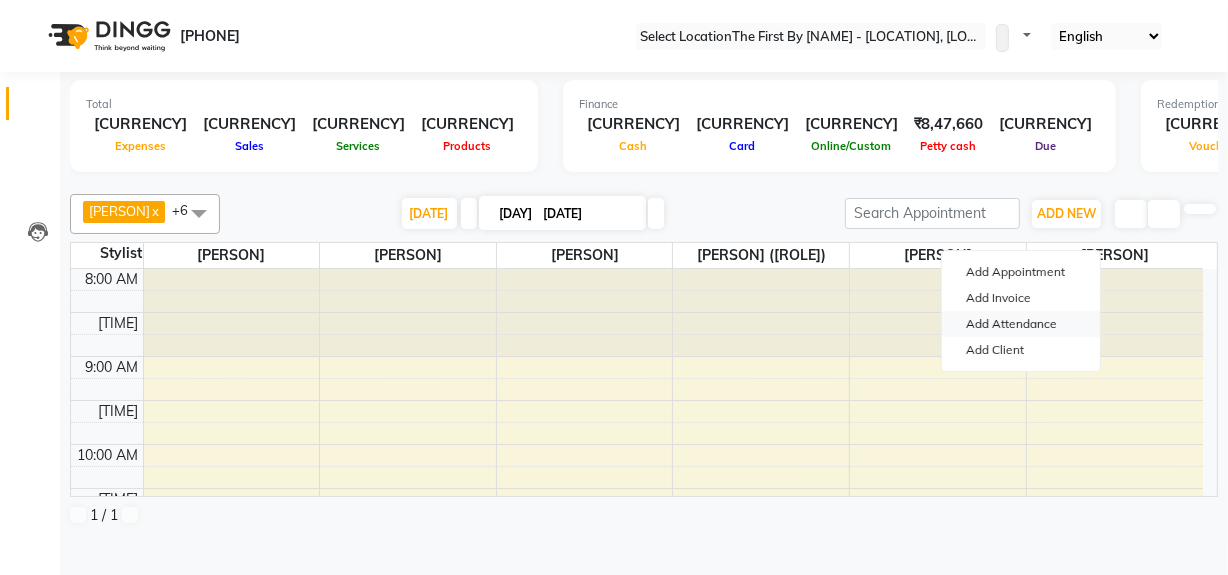 click on "Add Attendance" at bounding box center [1021, 324] 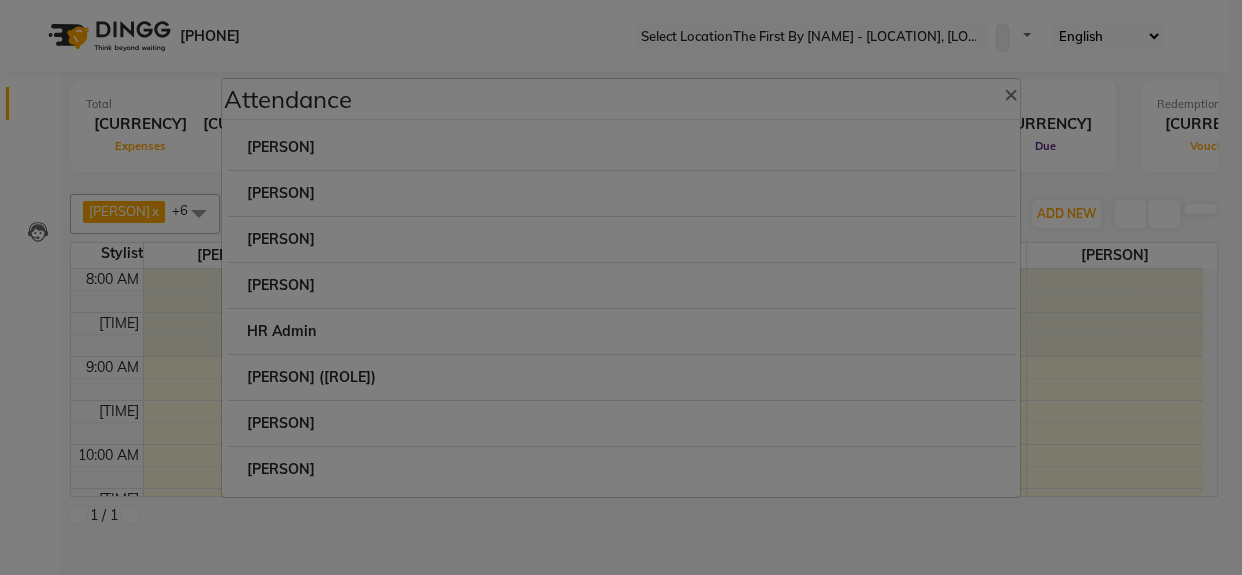 click at bounding box center (442, 137) 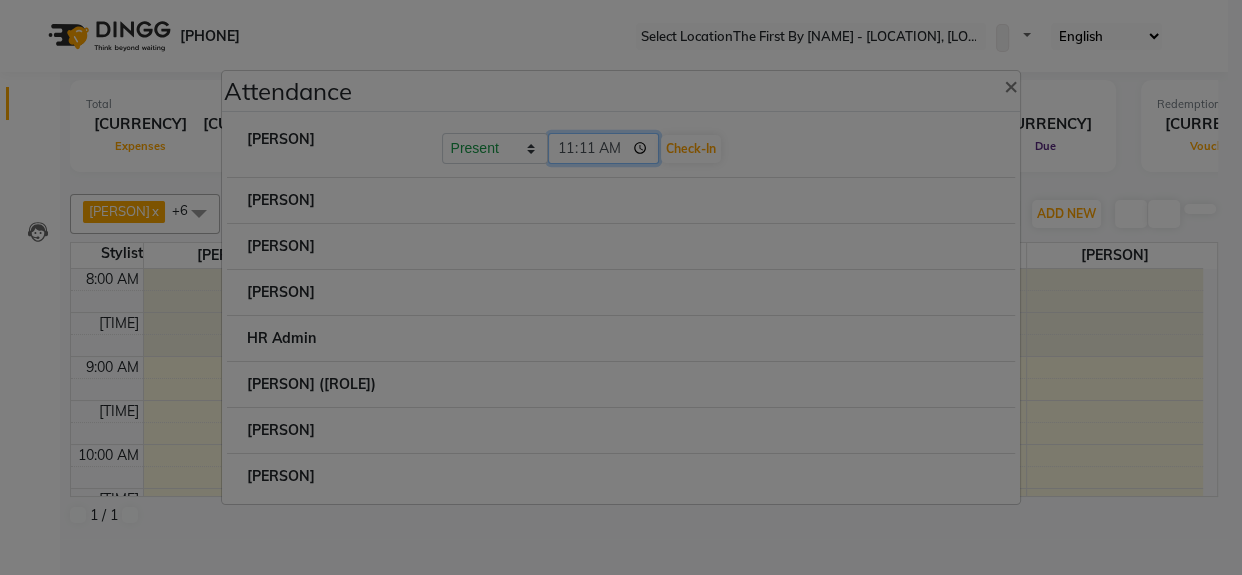 click on "11:11" at bounding box center (604, 148) 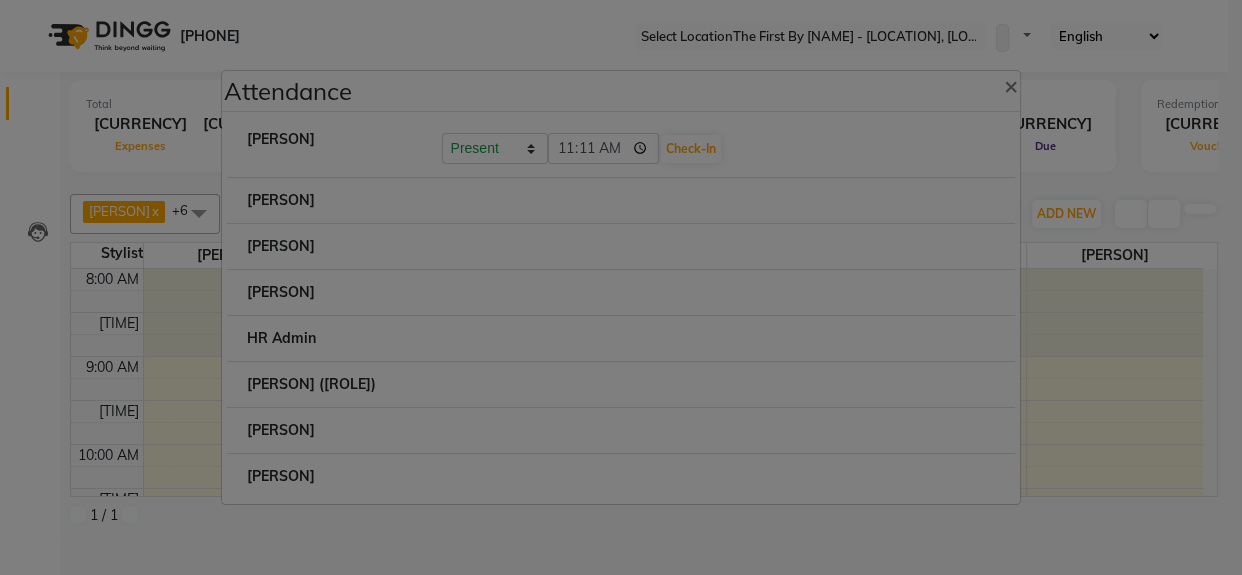 click on "[PERSON]" at bounding box center (621, 246) 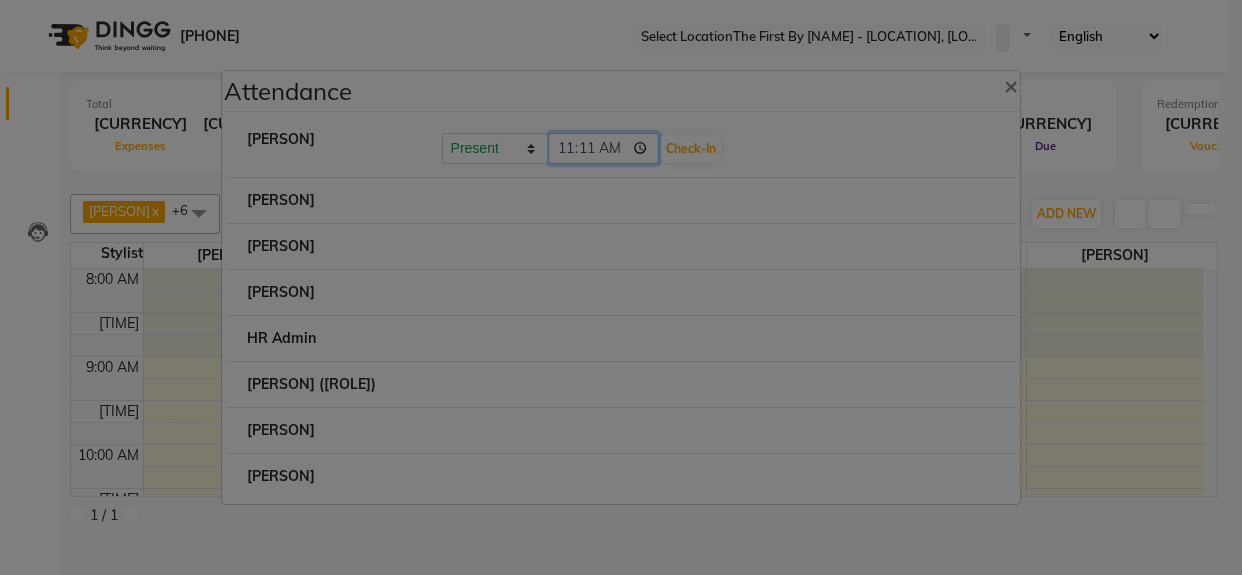 click on "11:11" at bounding box center (604, 148) 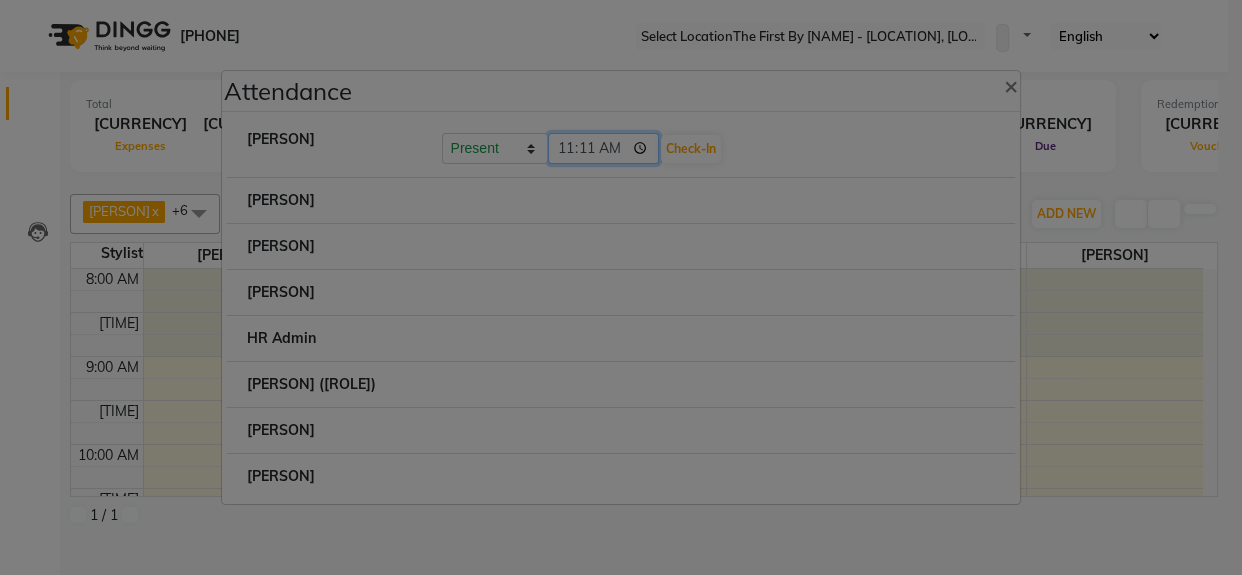 type on "11:00" 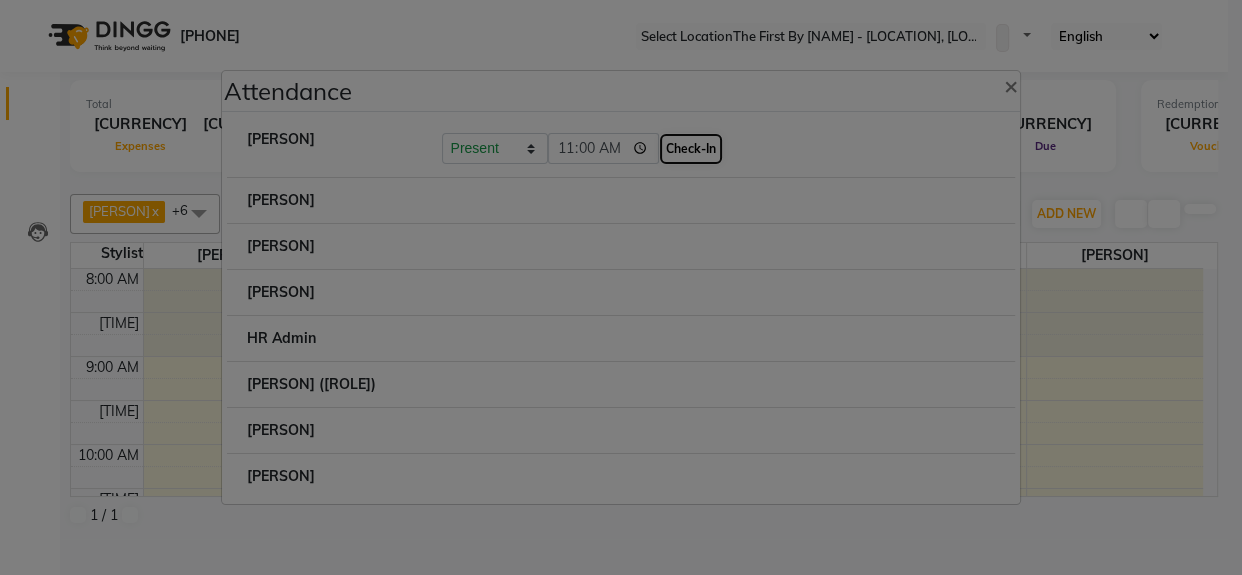 click on "Check-In" at bounding box center [691, 149] 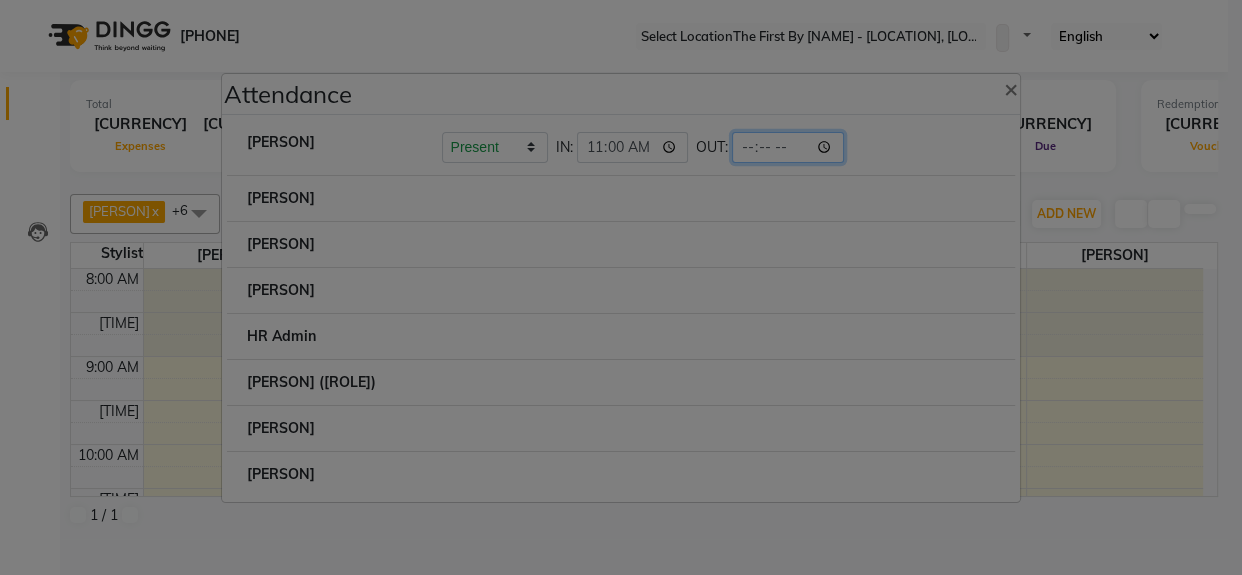 click at bounding box center [633, 147] 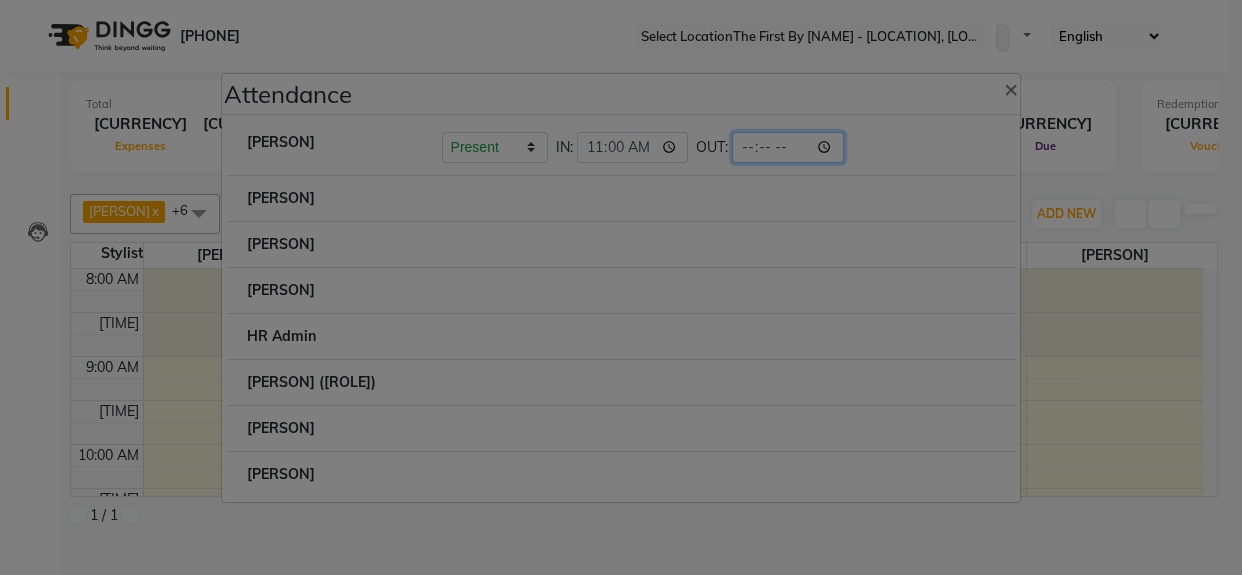 type on "[TIME]" 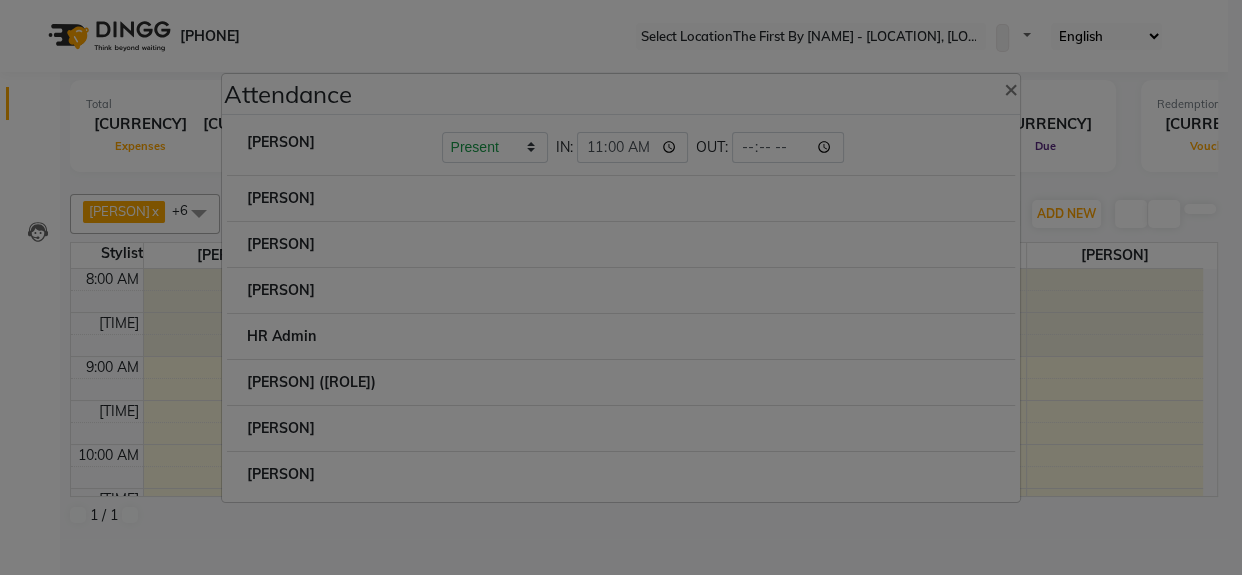 click at bounding box center (719, 147) 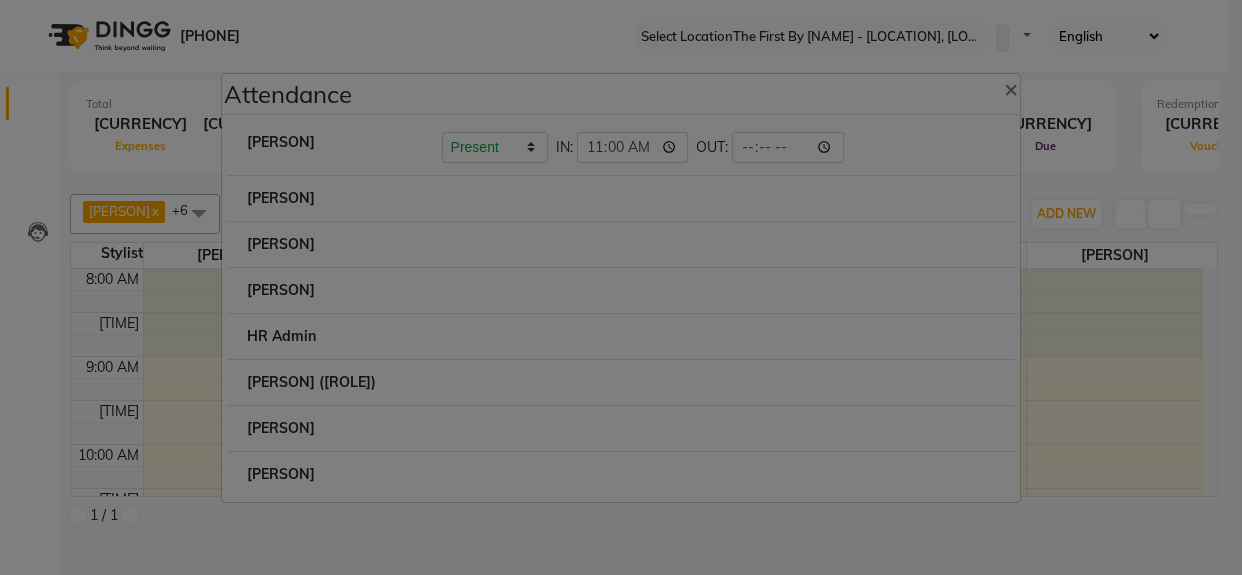 click at bounding box center (442, 132) 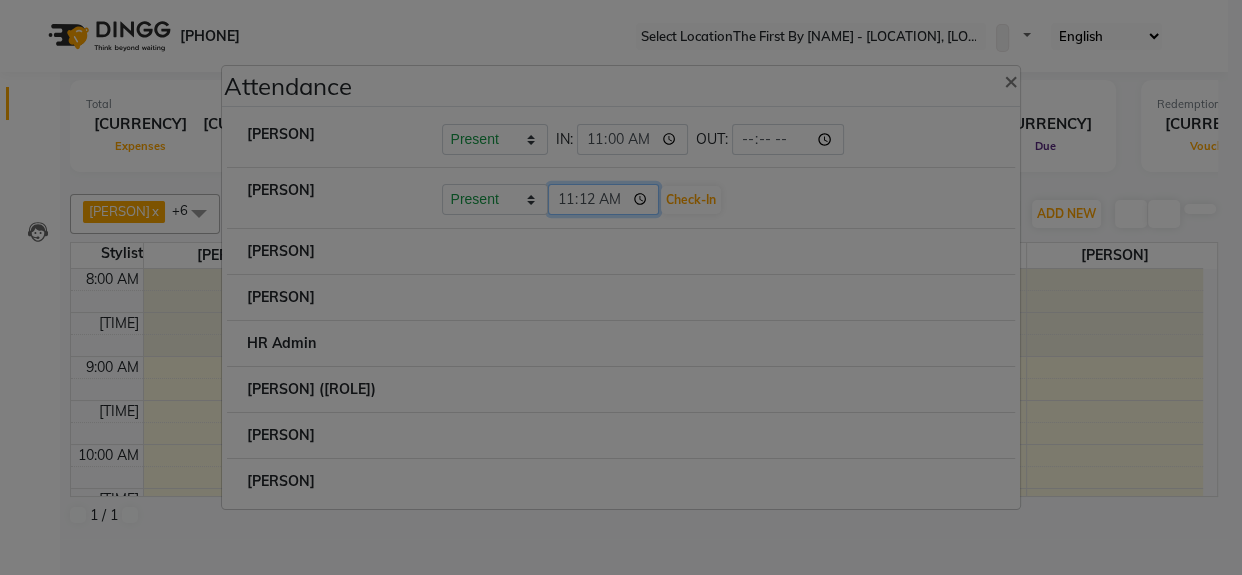 click on "11:12" at bounding box center (604, 199) 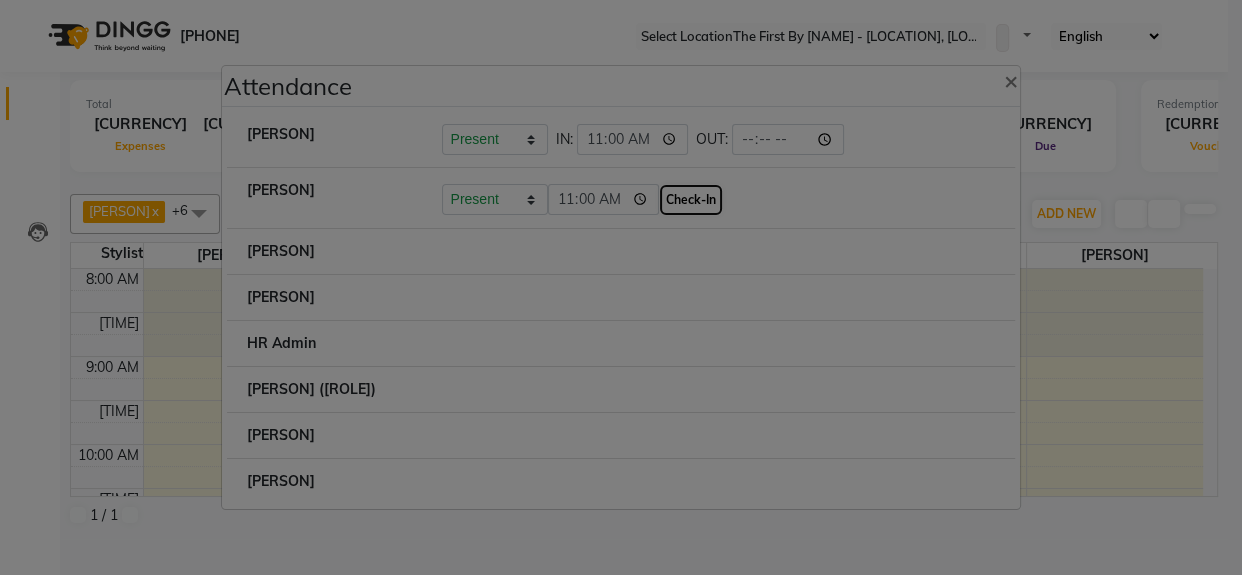 click on "Check-In" at bounding box center (691, 200) 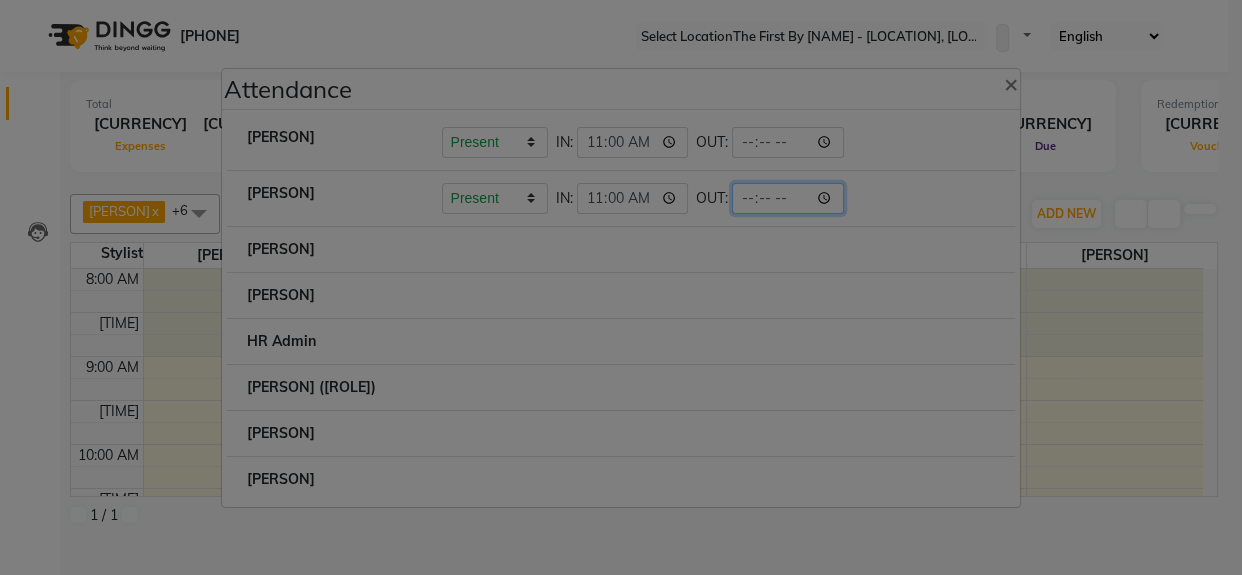click at bounding box center (633, 142) 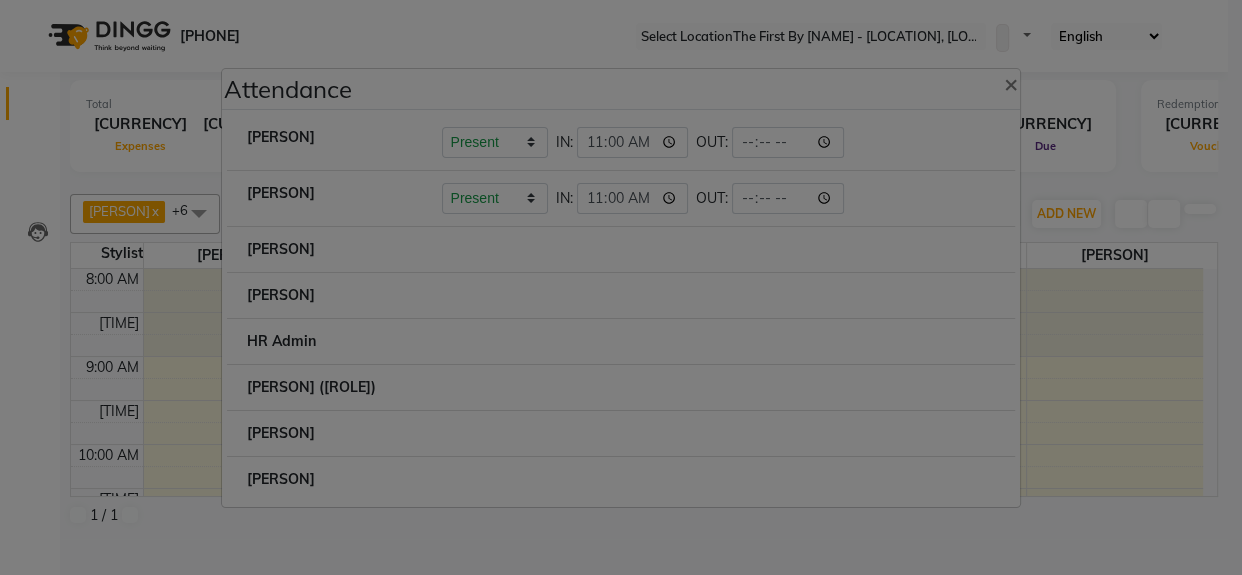 click on "[PERSON]" at bounding box center [621, 249] 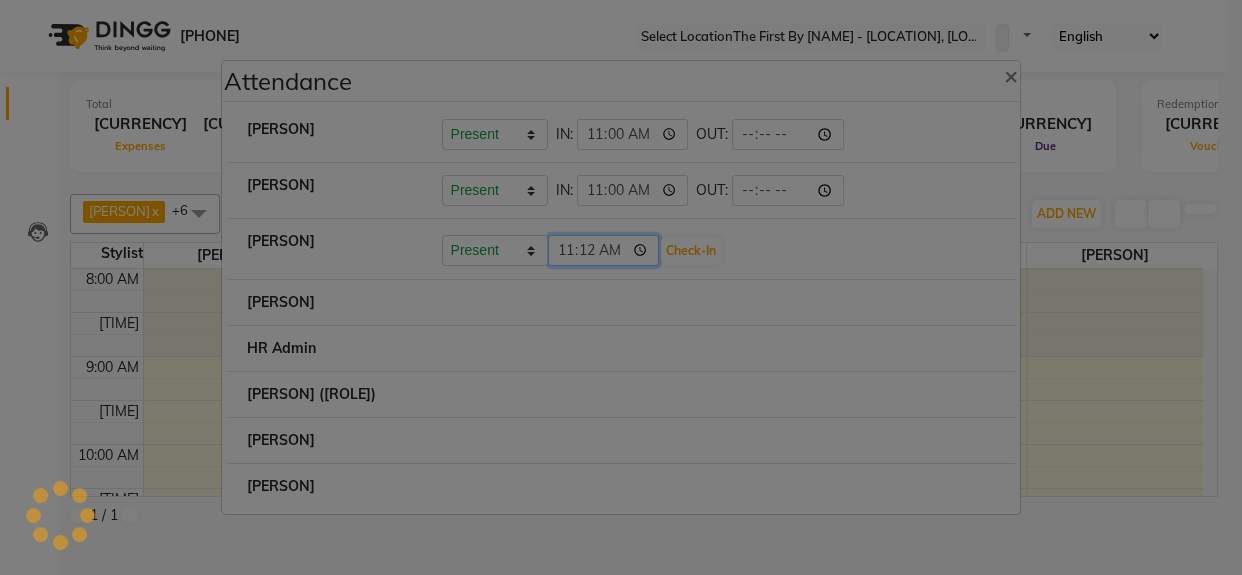 click on "11:12" at bounding box center [604, 250] 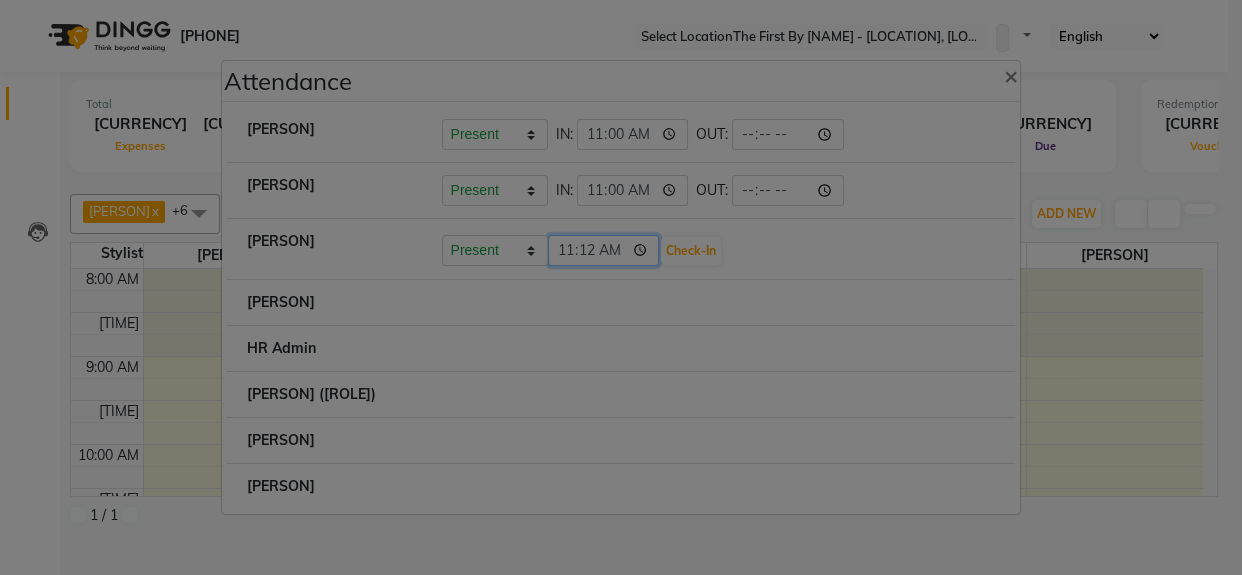 type on "11:00" 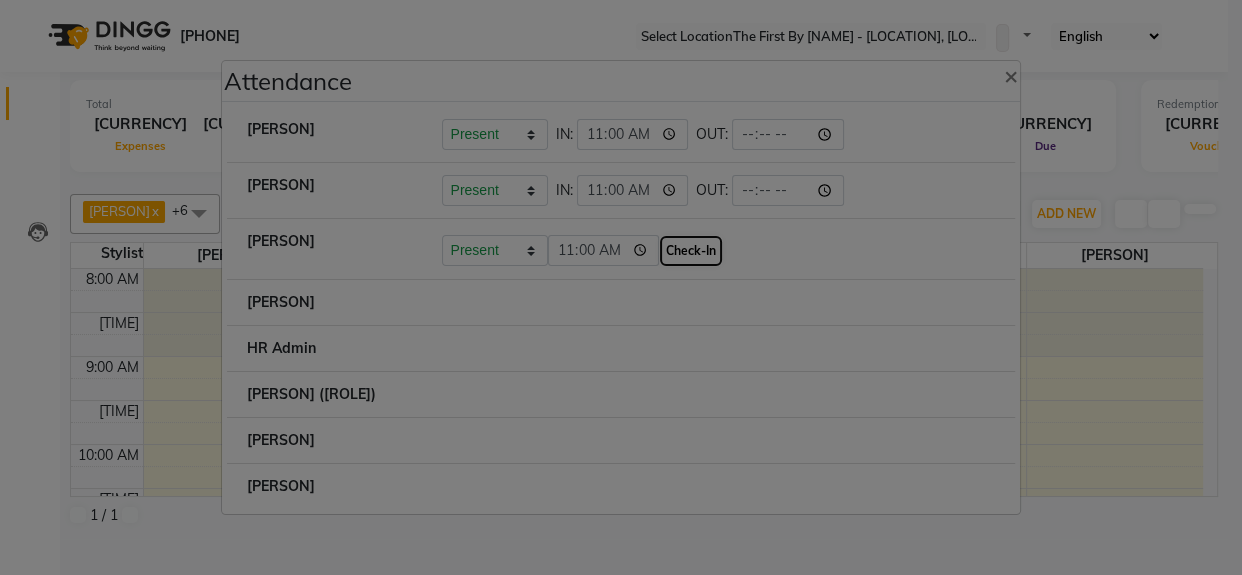 click on "Check-In" at bounding box center (691, 251) 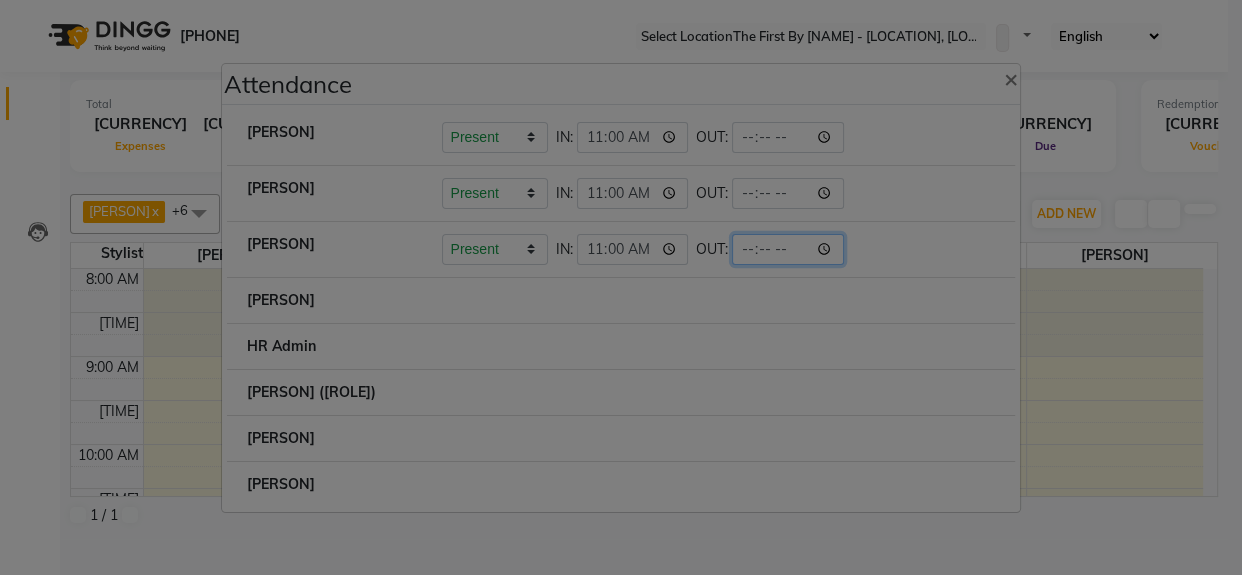 click at bounding box center [633, 137] 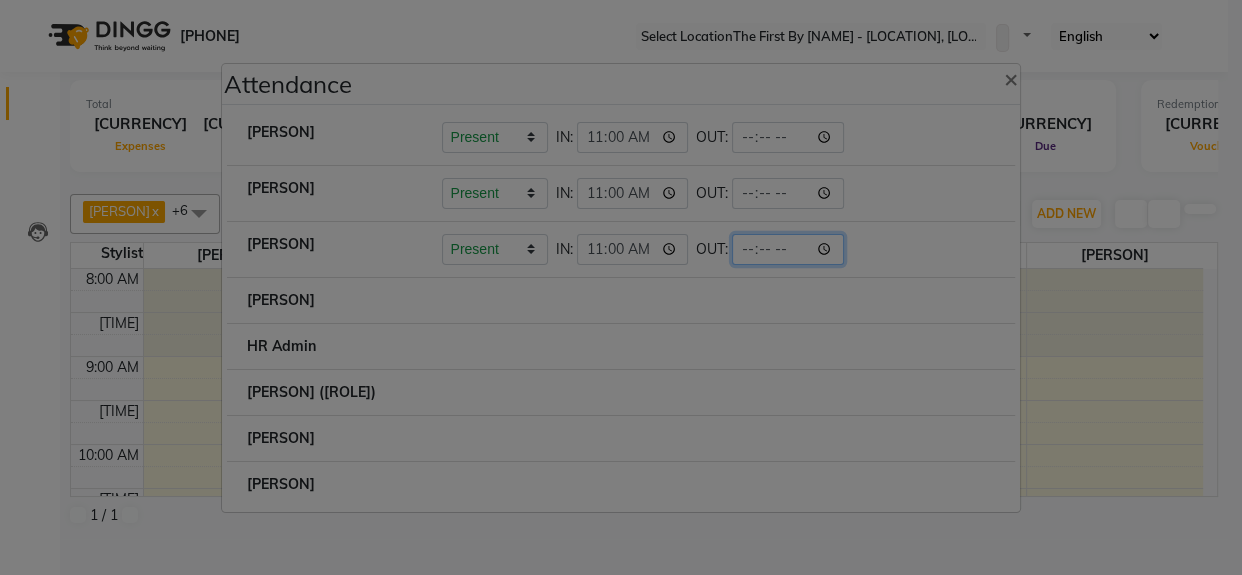 type on "[TIME]" 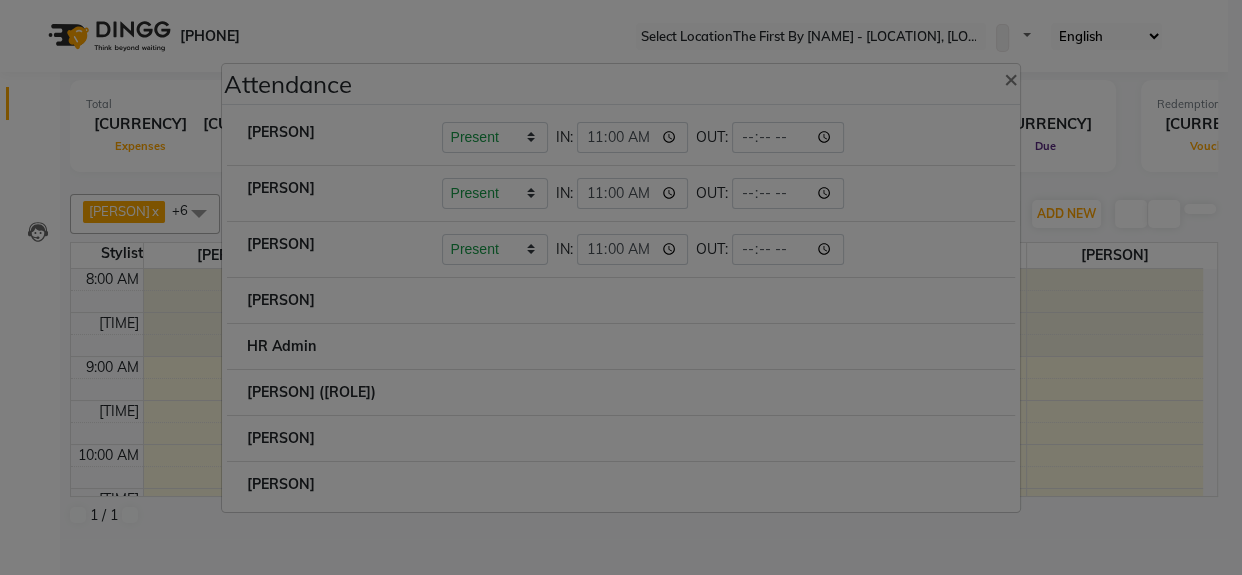 click at bounding box center [719, 137] 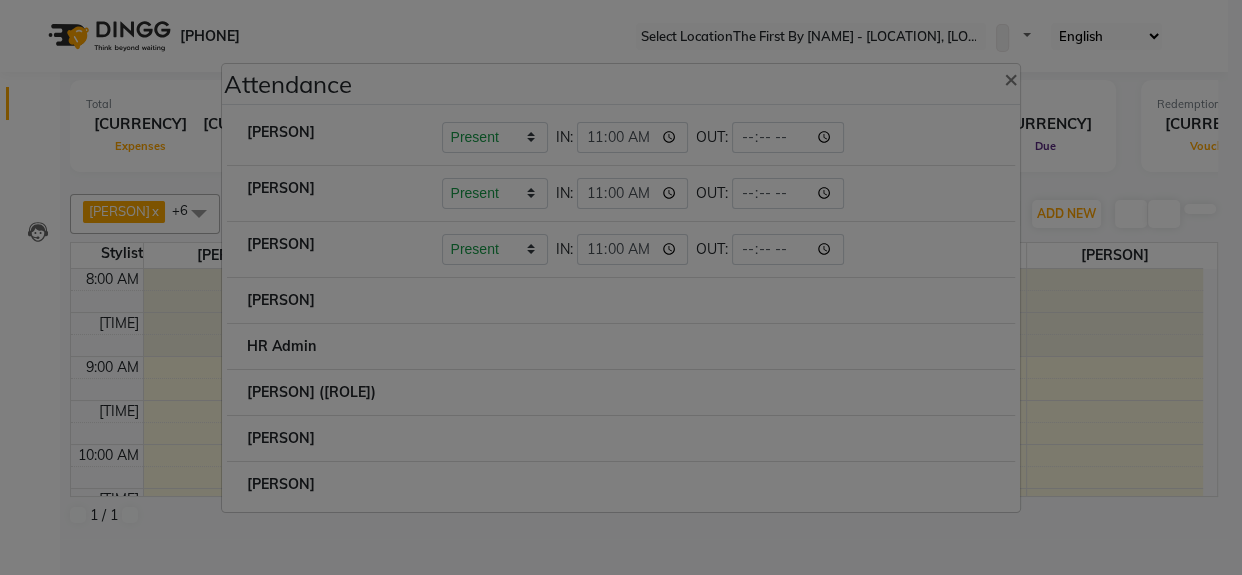 scroll, scrollTop: 6, scrollLeft: 0, axis: vertical 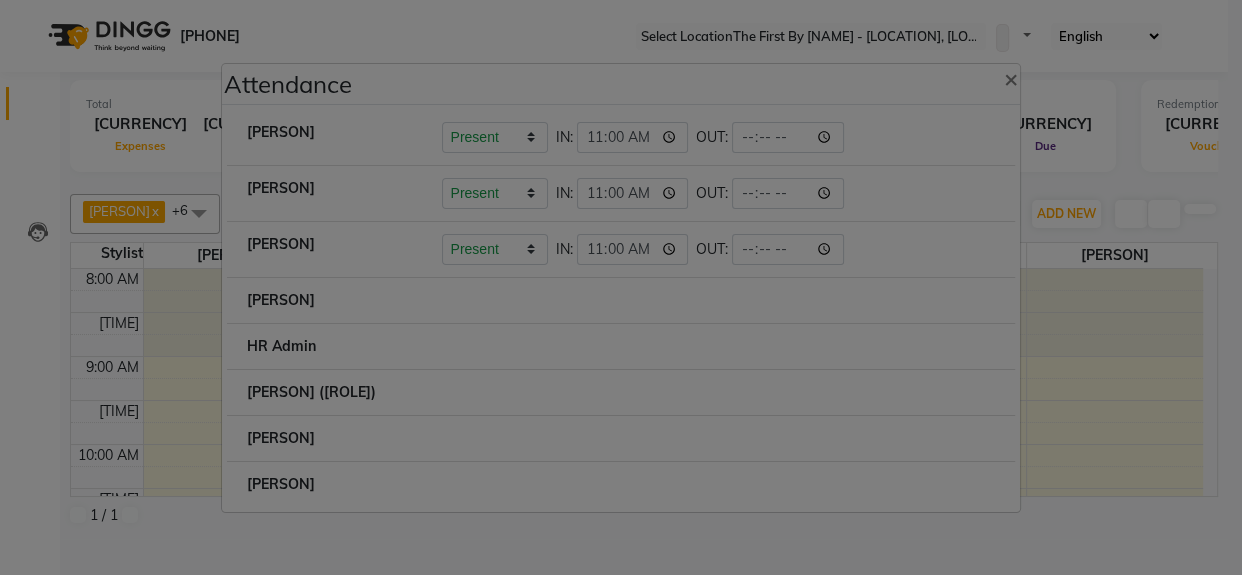 click at bounding box center [442, 122] 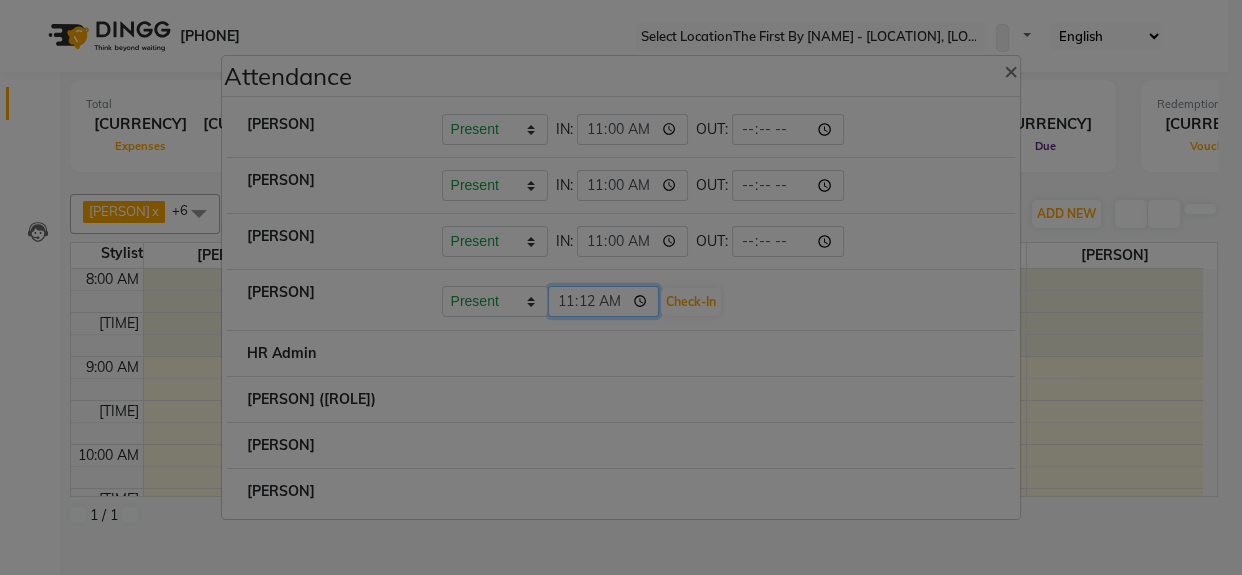 click on "11:12" at bounding box center [604, 301] 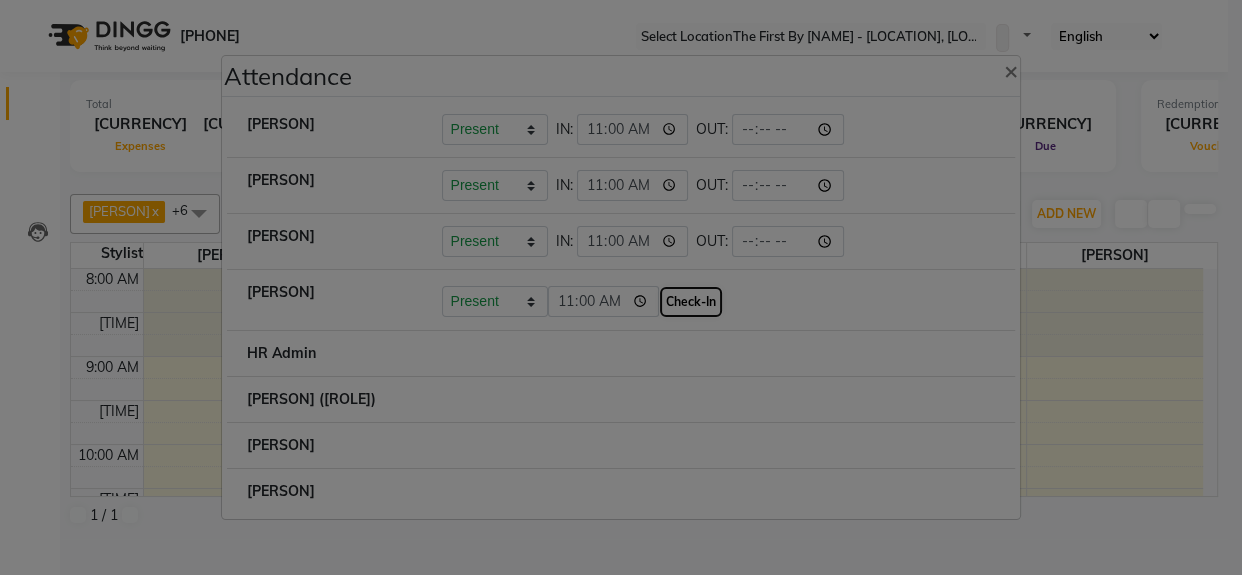 click on "Check-In" at bounding box center [691, 302] 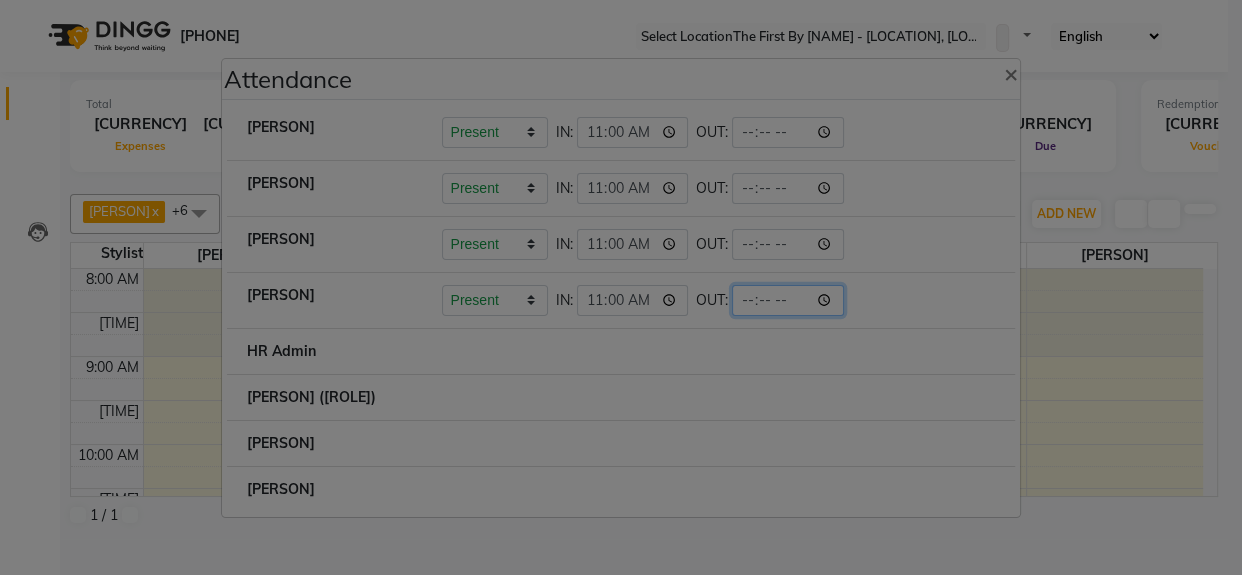 click at bounding box center [633, 132] 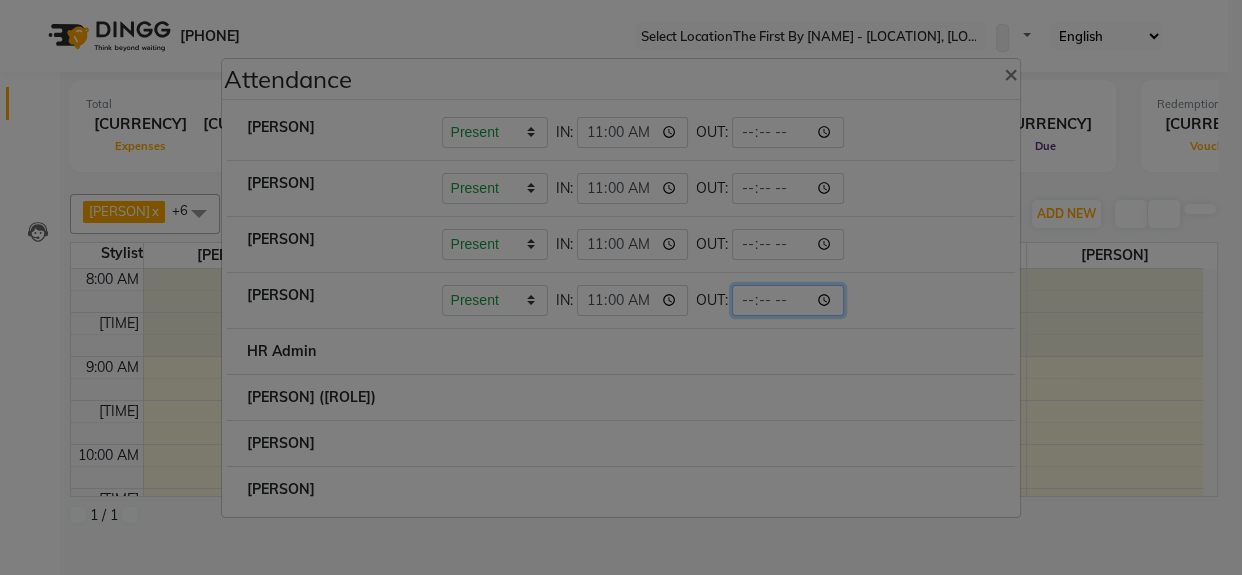 type on "[TIME]" 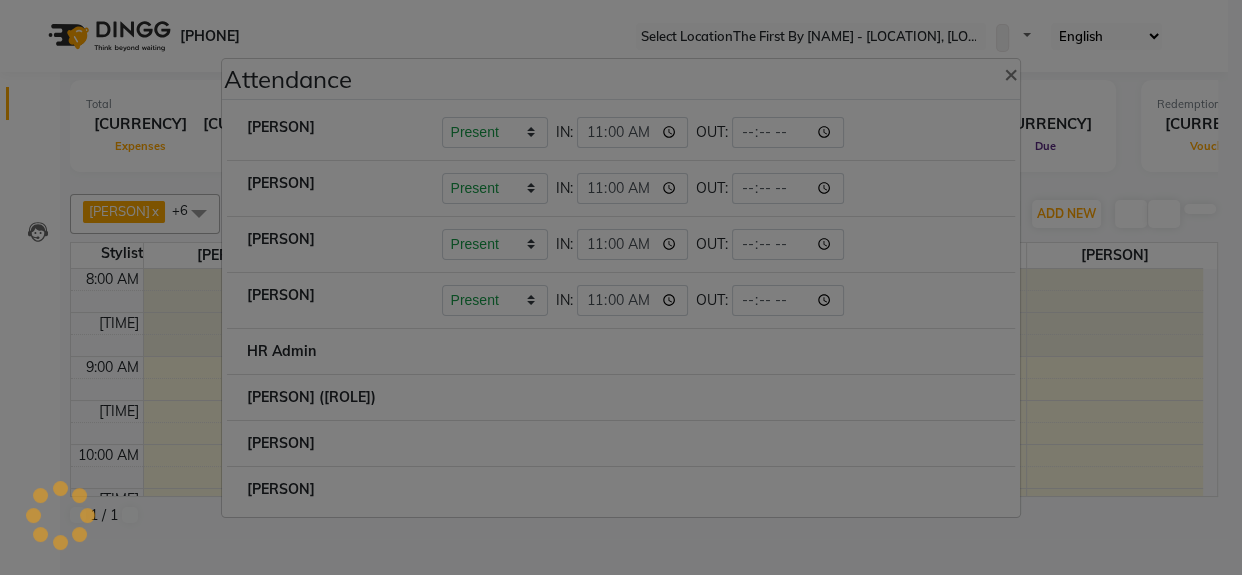 click on "HR Admin" at bounding box center (621, 351) 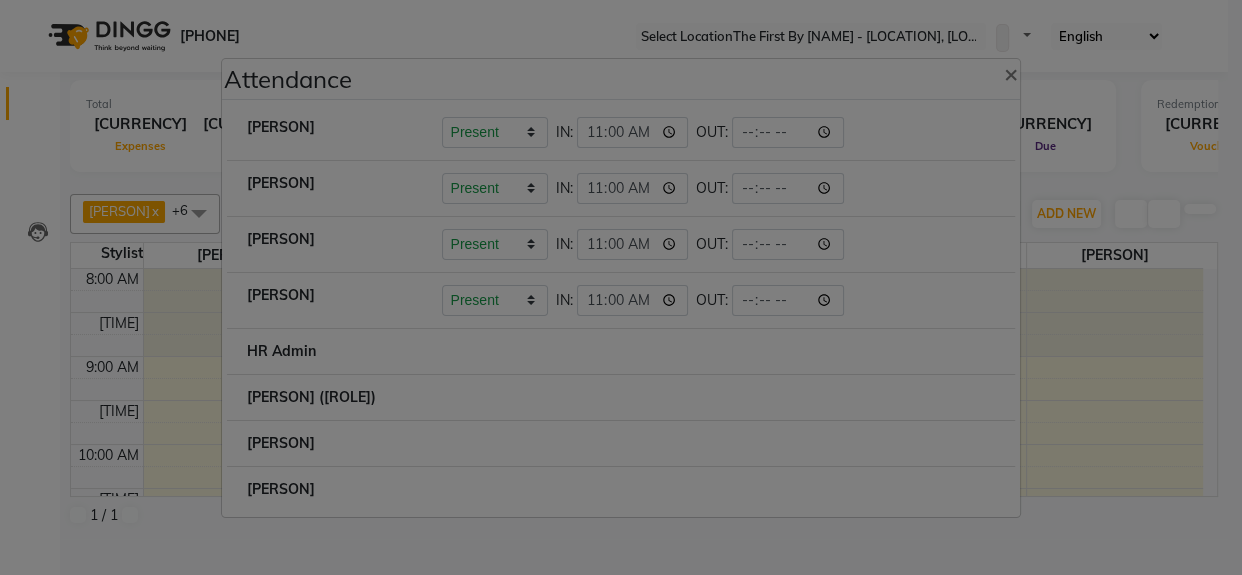 scroll, scrollTop: 37, scrollLeft: 0, axis: vertical 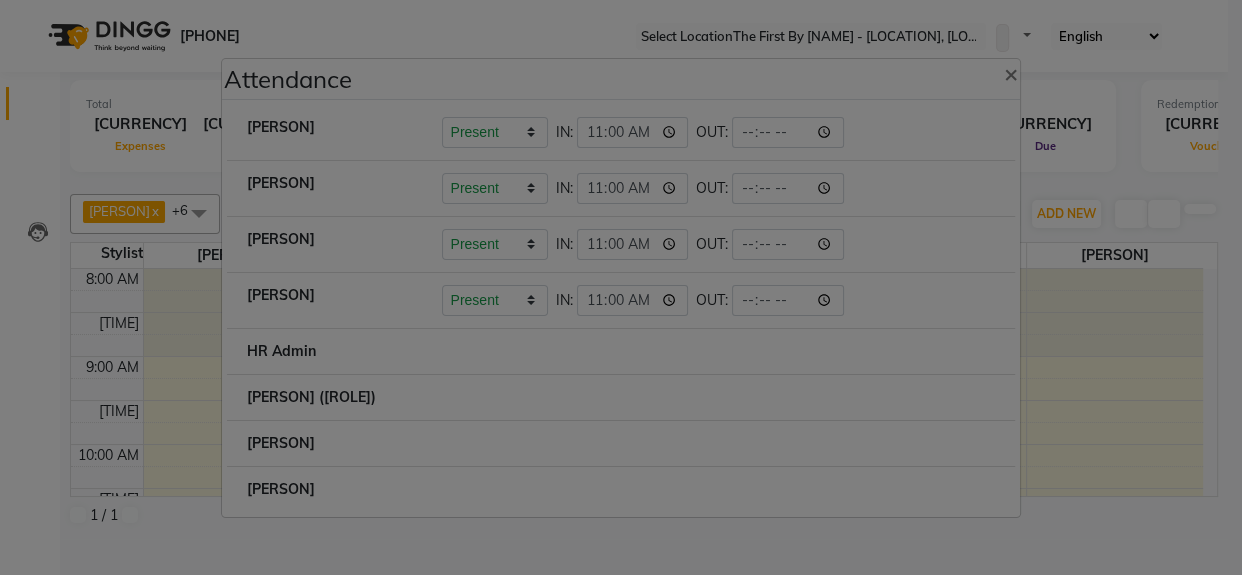 click at bounding box center (442, 117) 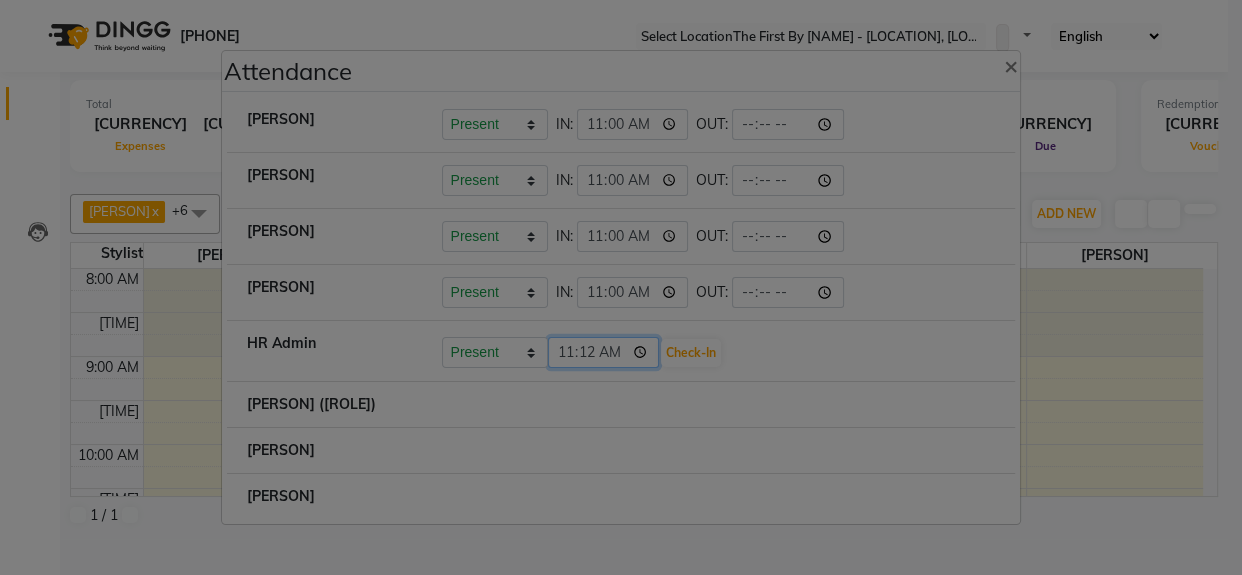 click on "11:12" at bounding box center (604, 352) 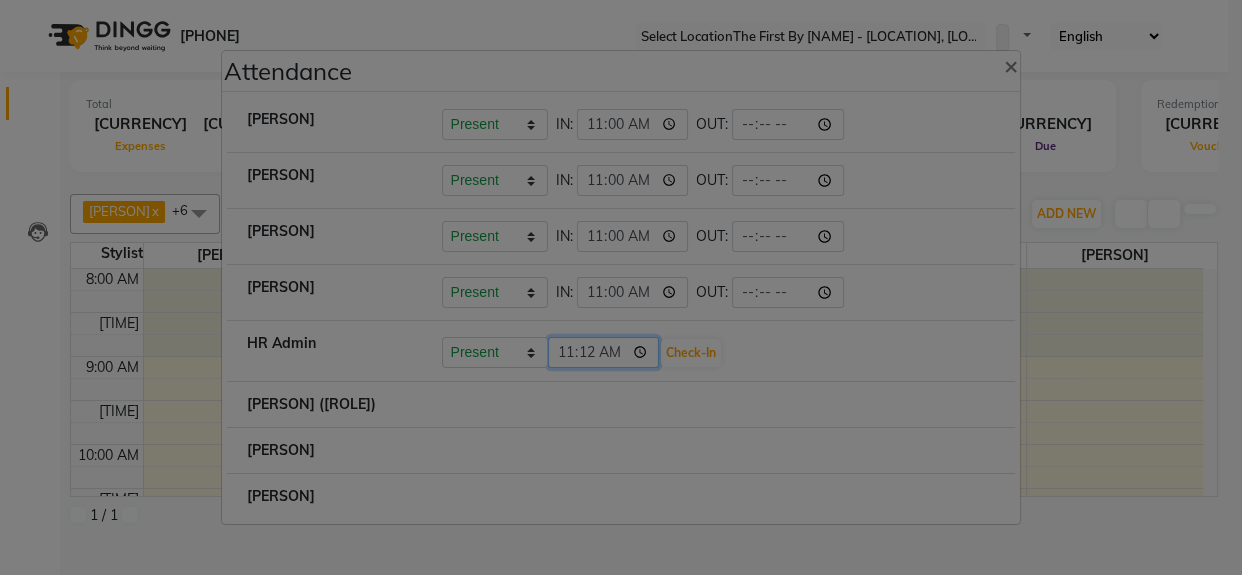 type on "11:00" 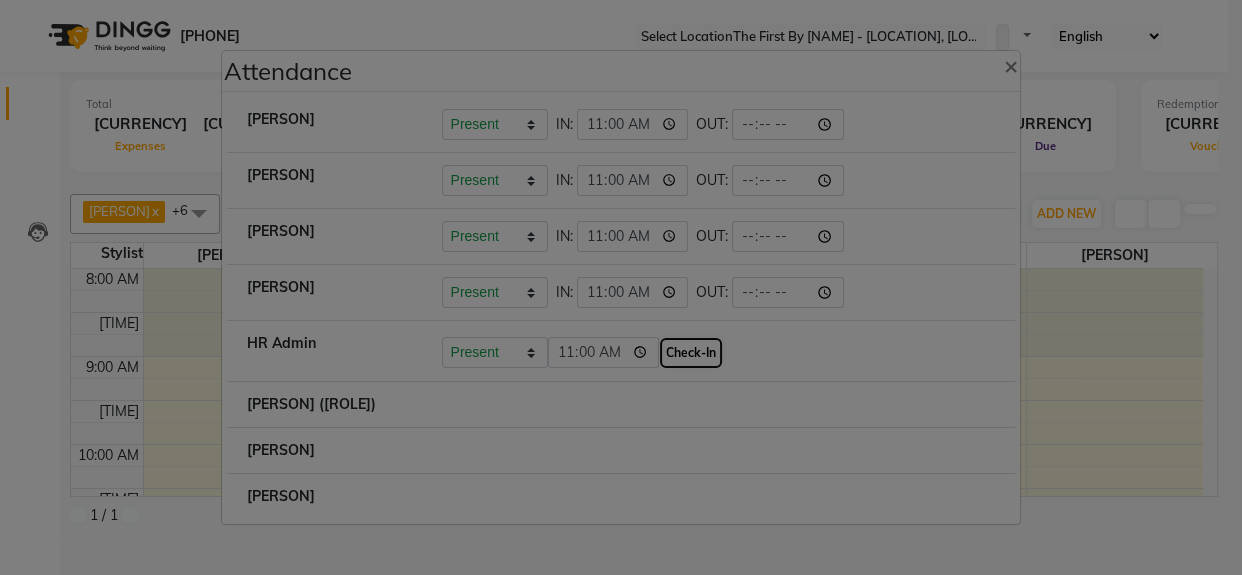 click on "Check-In" at bounding box center [691, 353] 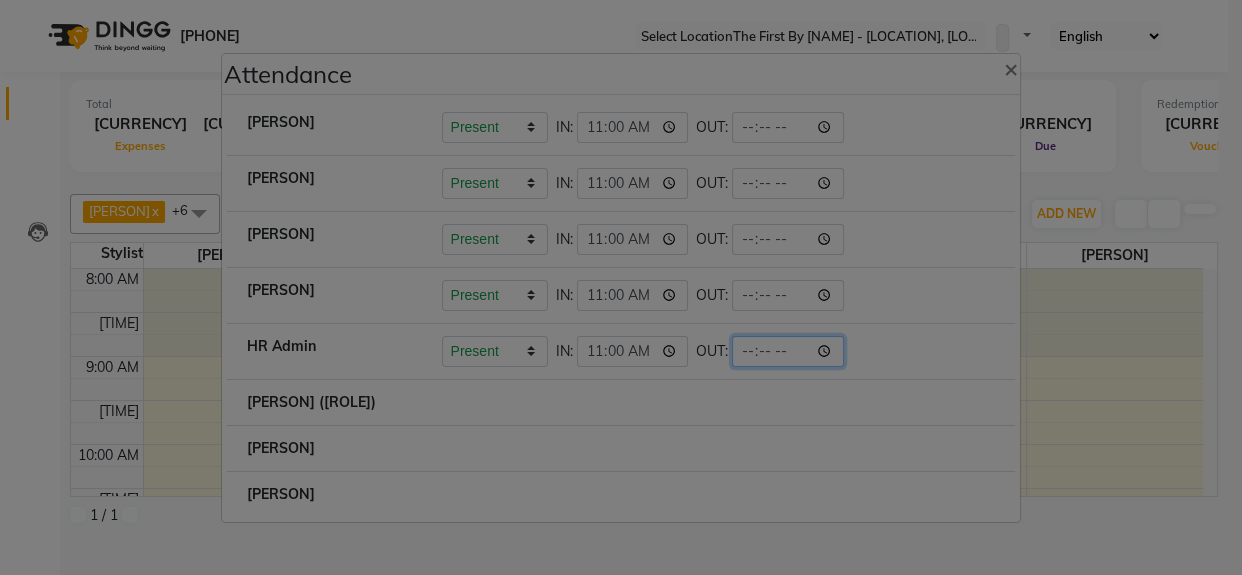 click at bounding box center [633, 127] 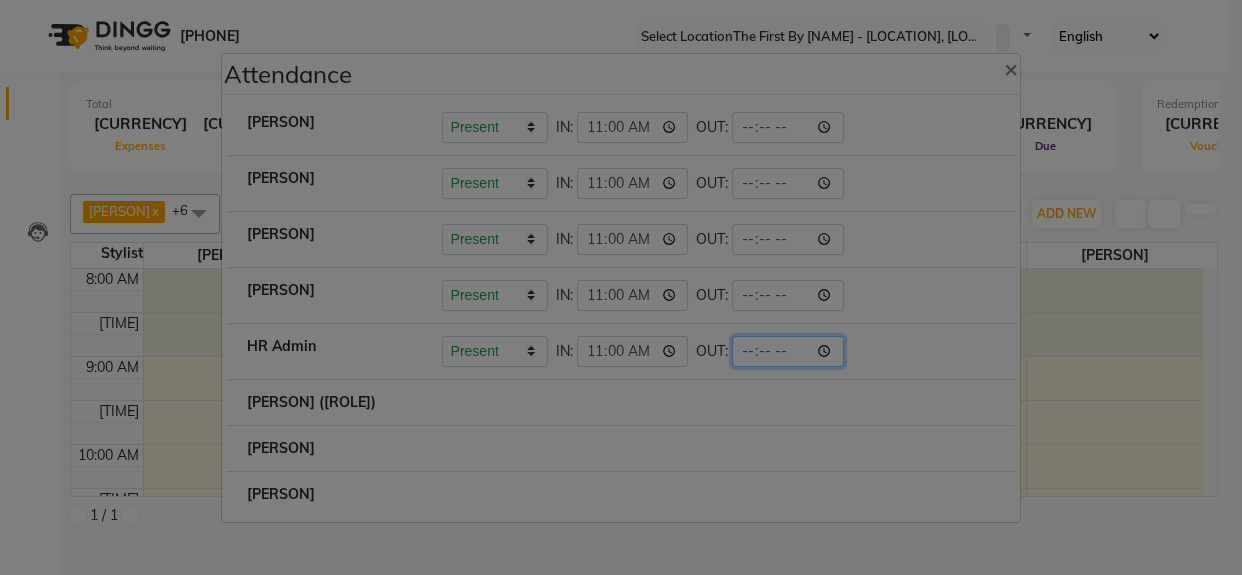 type on "[TIME]" 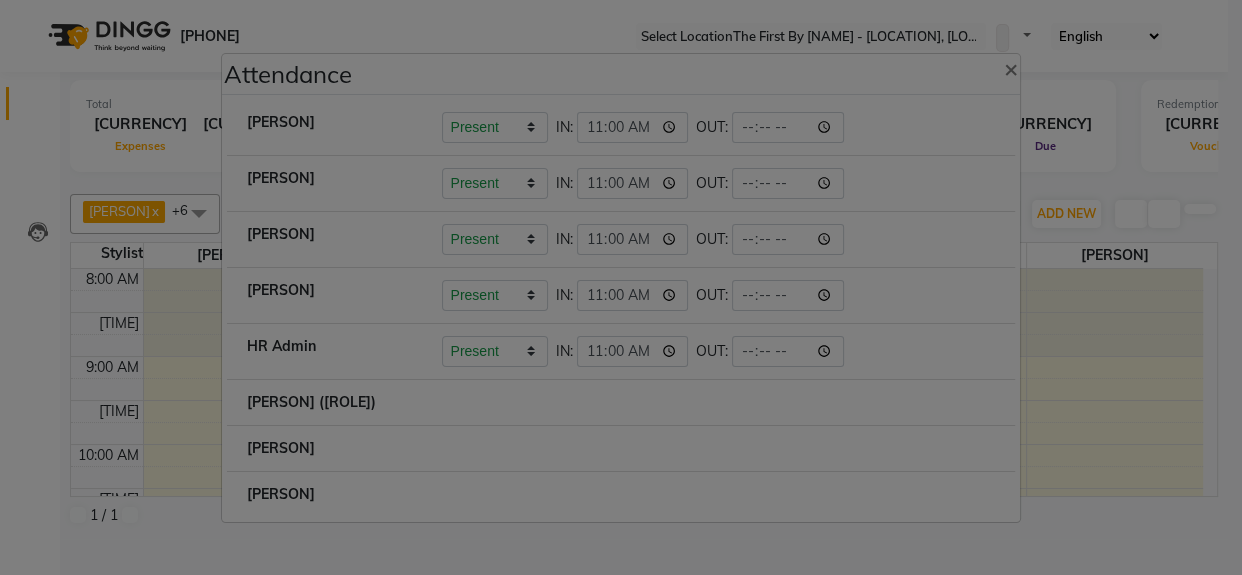 click at bounding box center [719, 127] 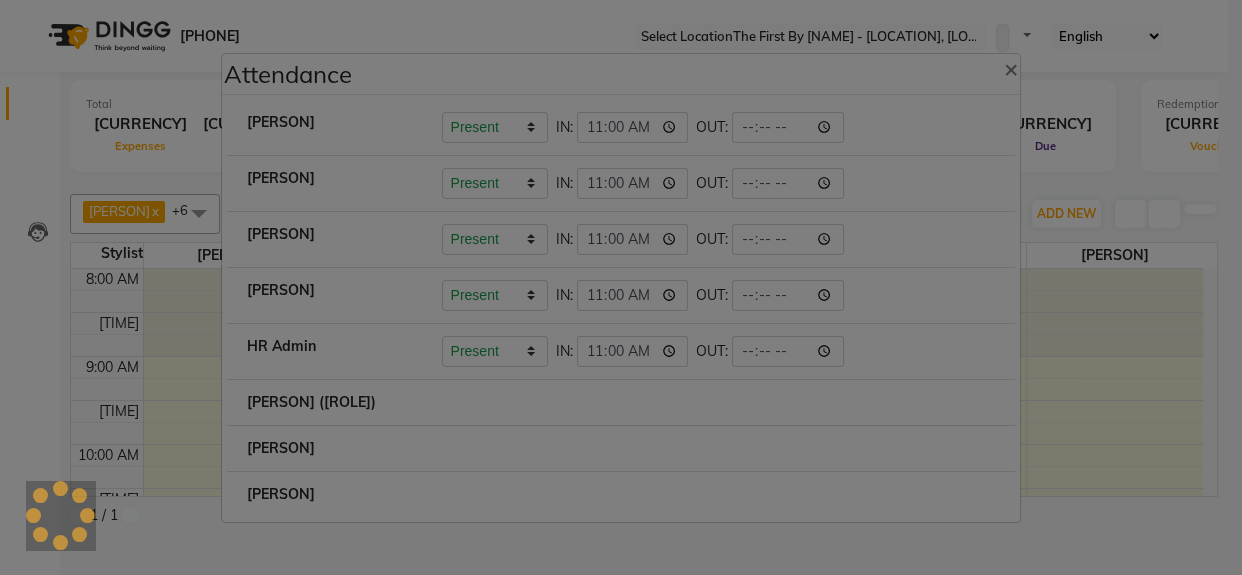 scroll, scrollTop: 47, scrollLeft: 0, axis: vertical 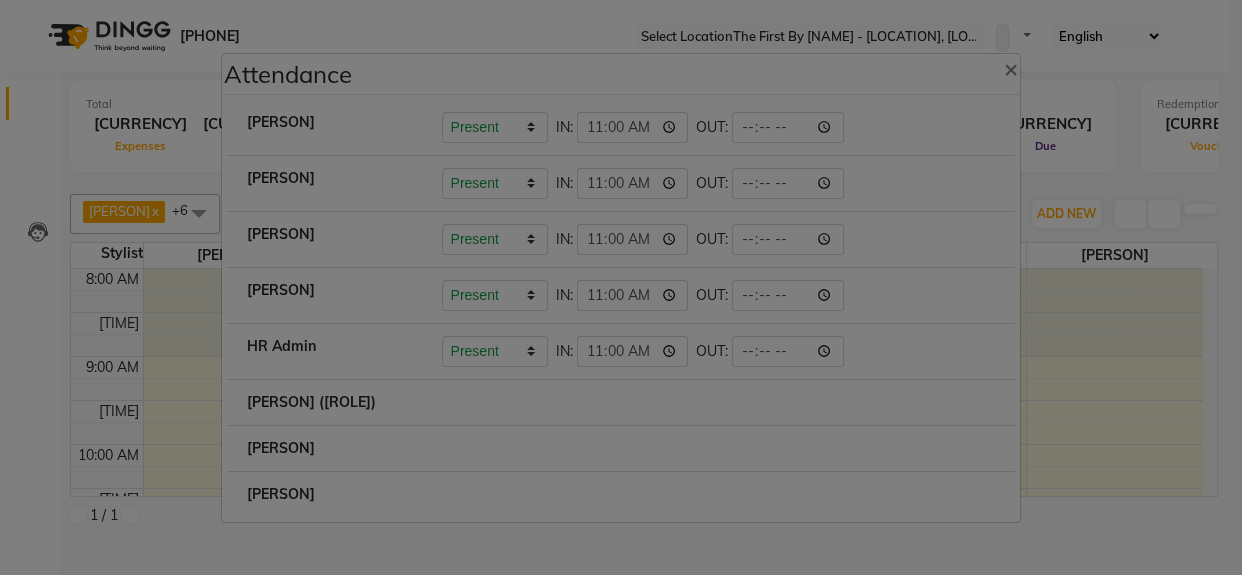 click at bounding box center [719, 127] 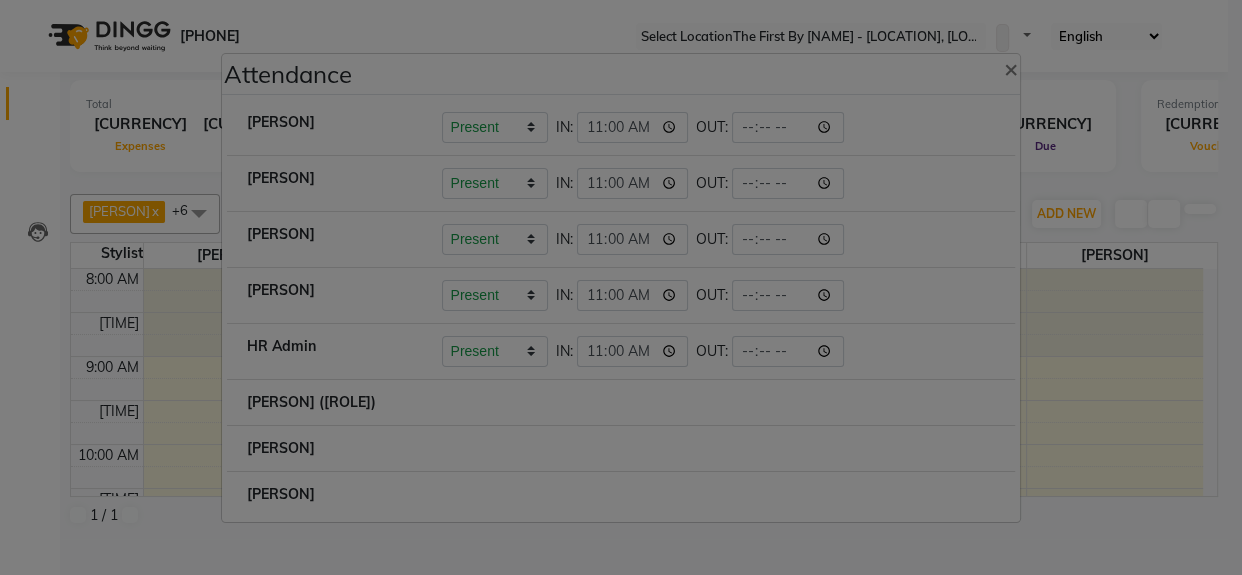 click at bounding box center [442, 112] 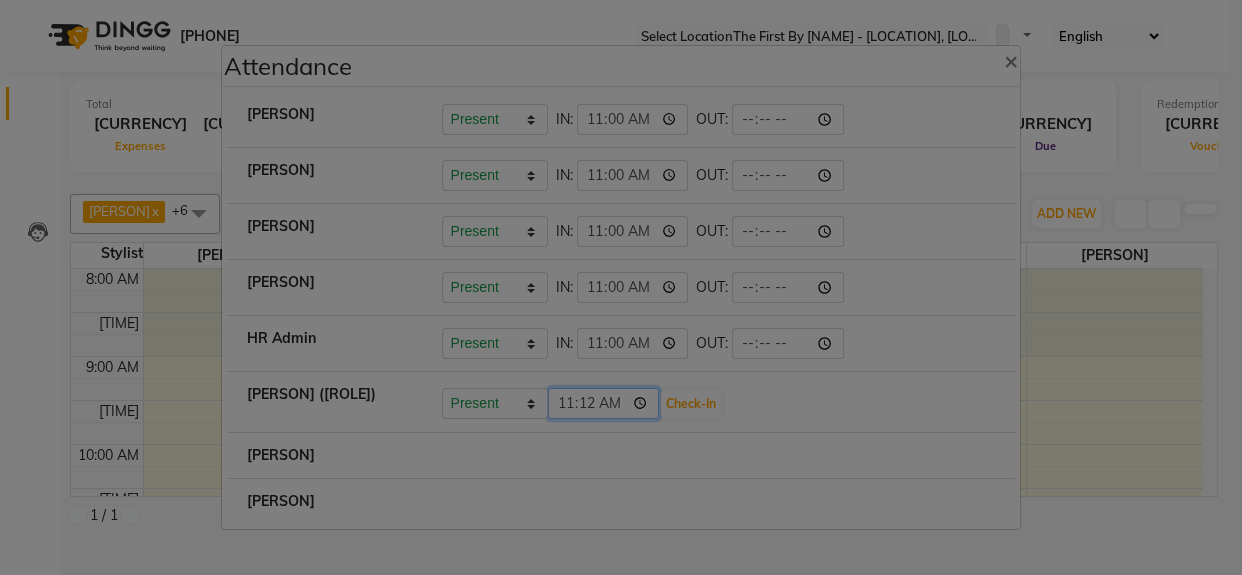 click on "11:12" at bounding box center [604, 403] 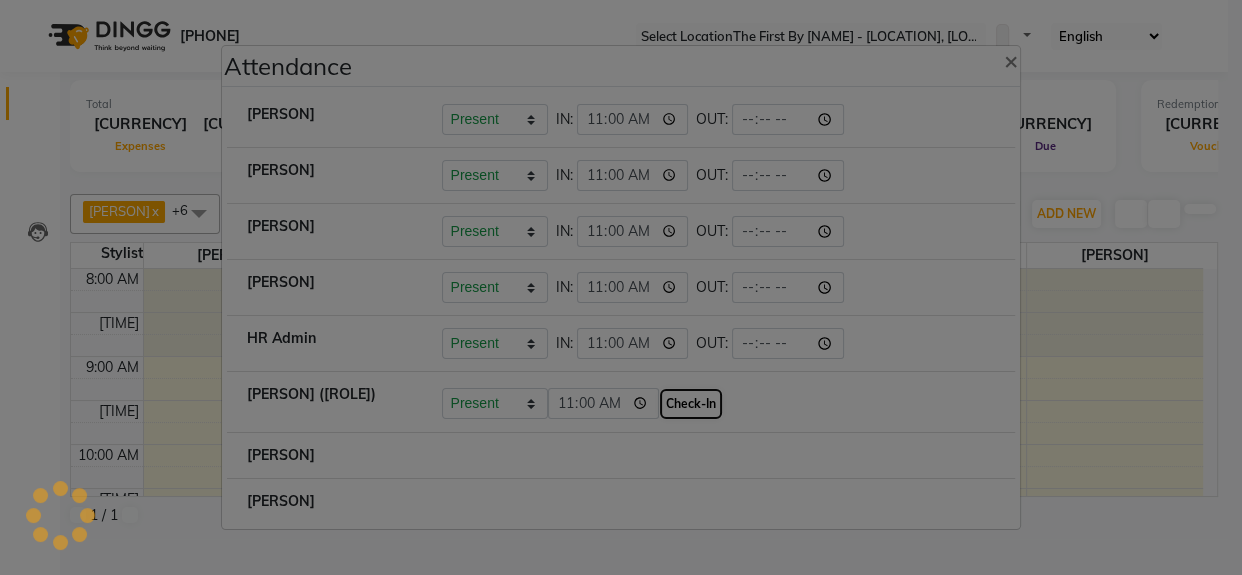 click on "Check-In" at bounding box center [691, 404] 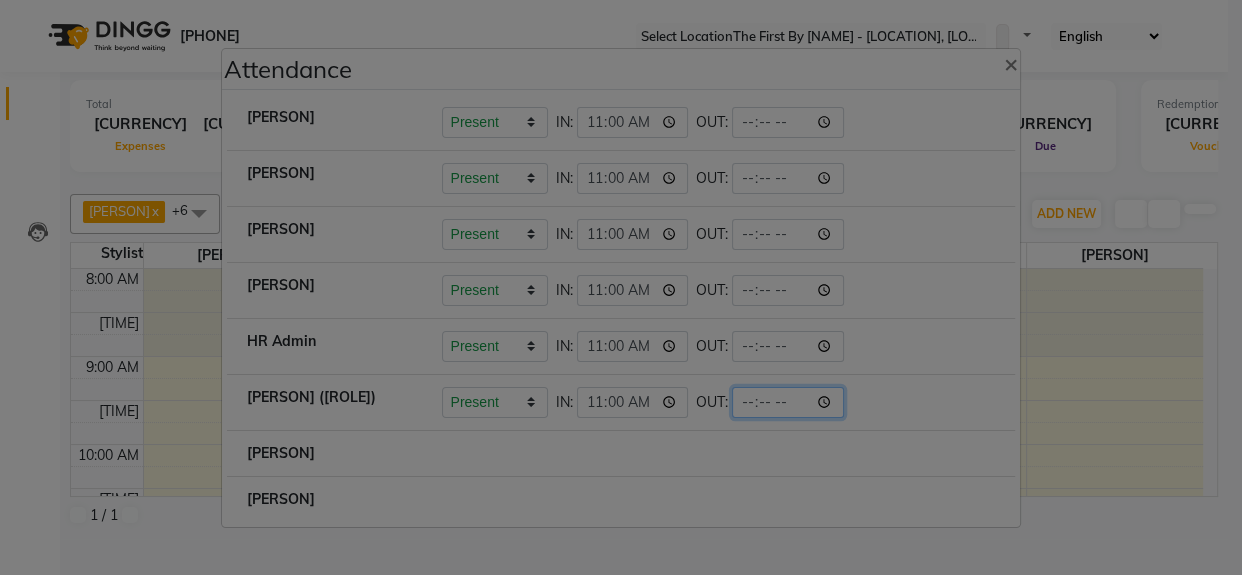 click at bounding box center [633, 122] 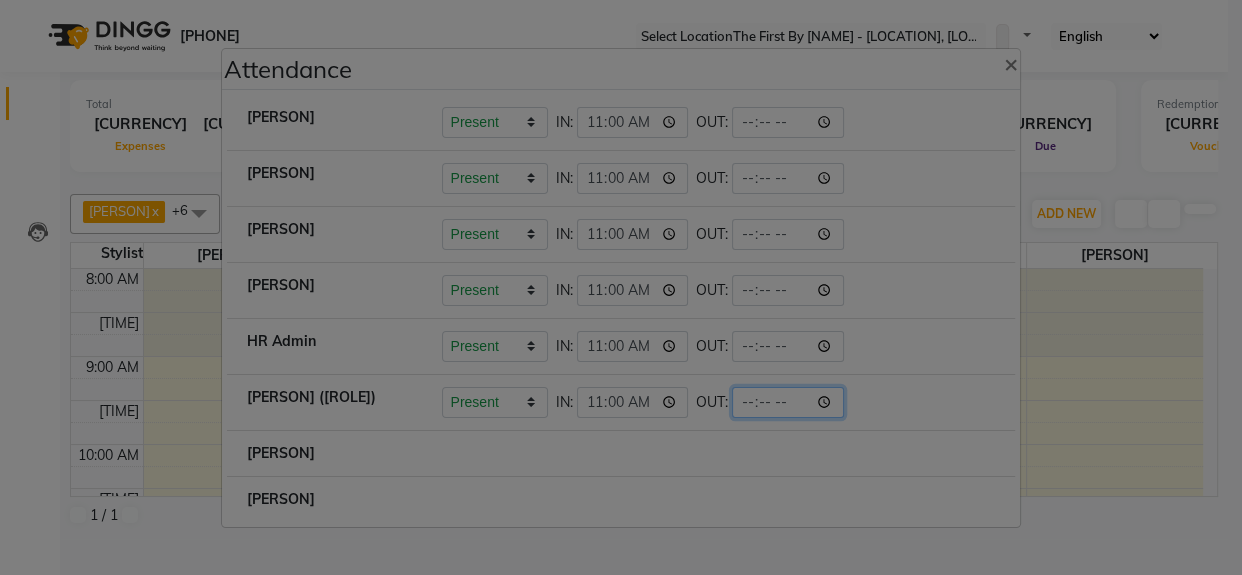 type on "[TIME]" 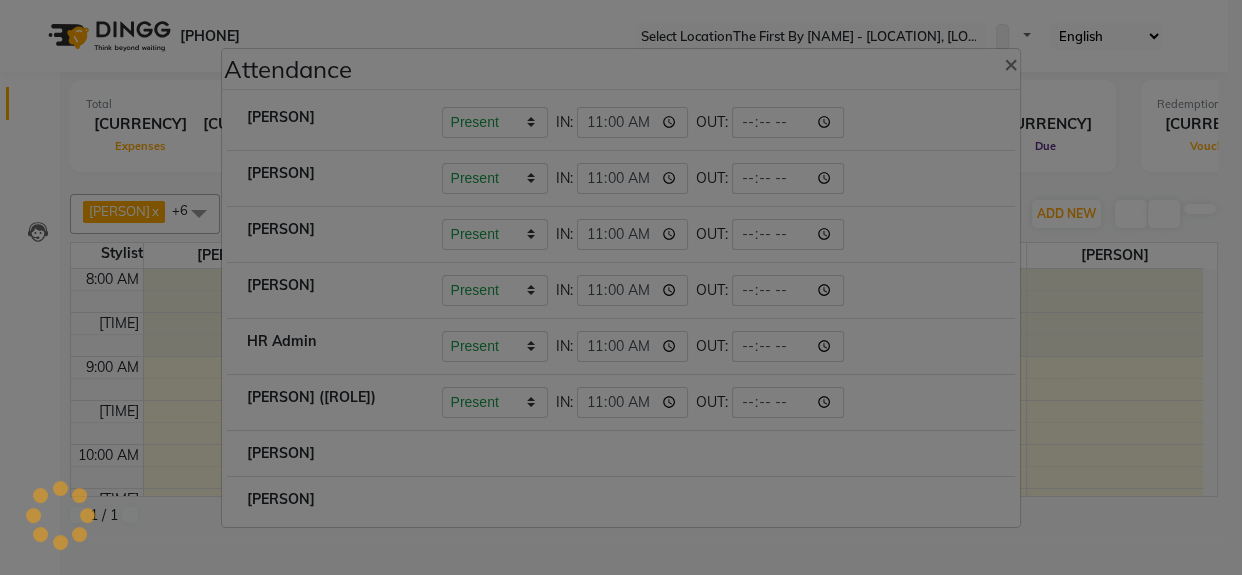 click at bounding box center [719, 122] 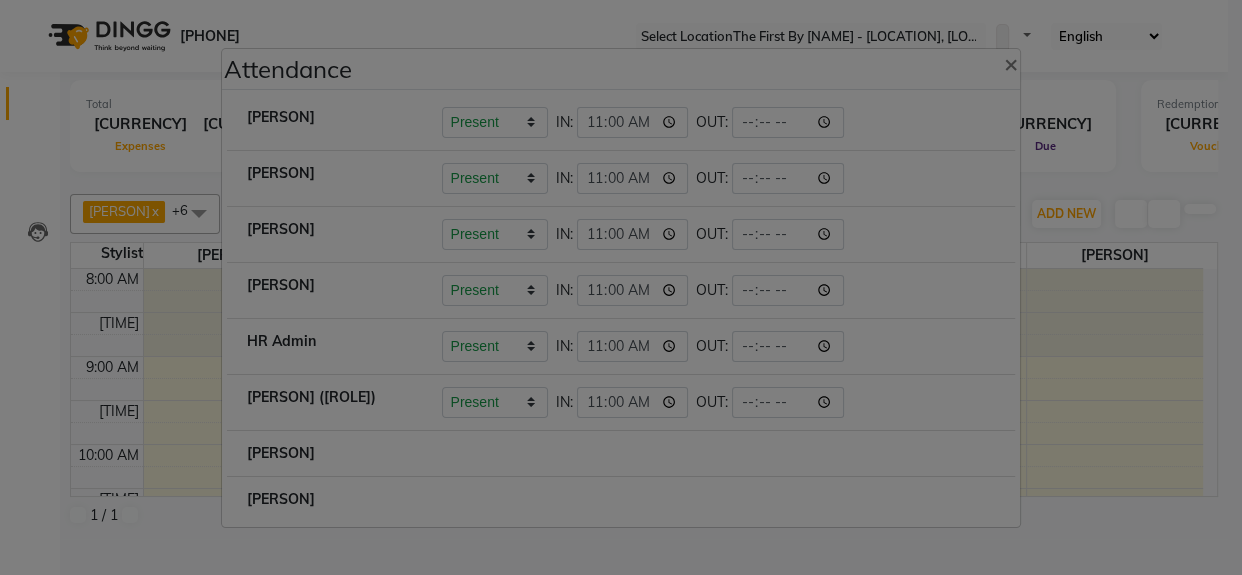 scroll, scrollTop: 78, scrollLeft: 0, axis: vertical 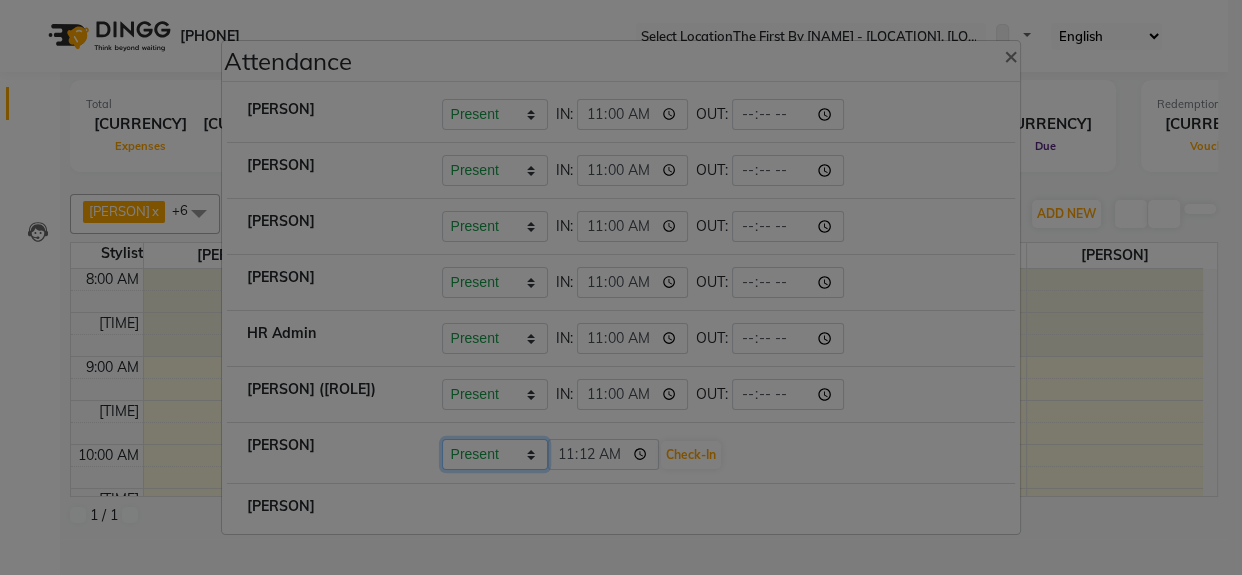 drag, startPoint x: 440, startPoint y: 473, endPoint x: 467, endPoint y: 470, distance: 27.166155 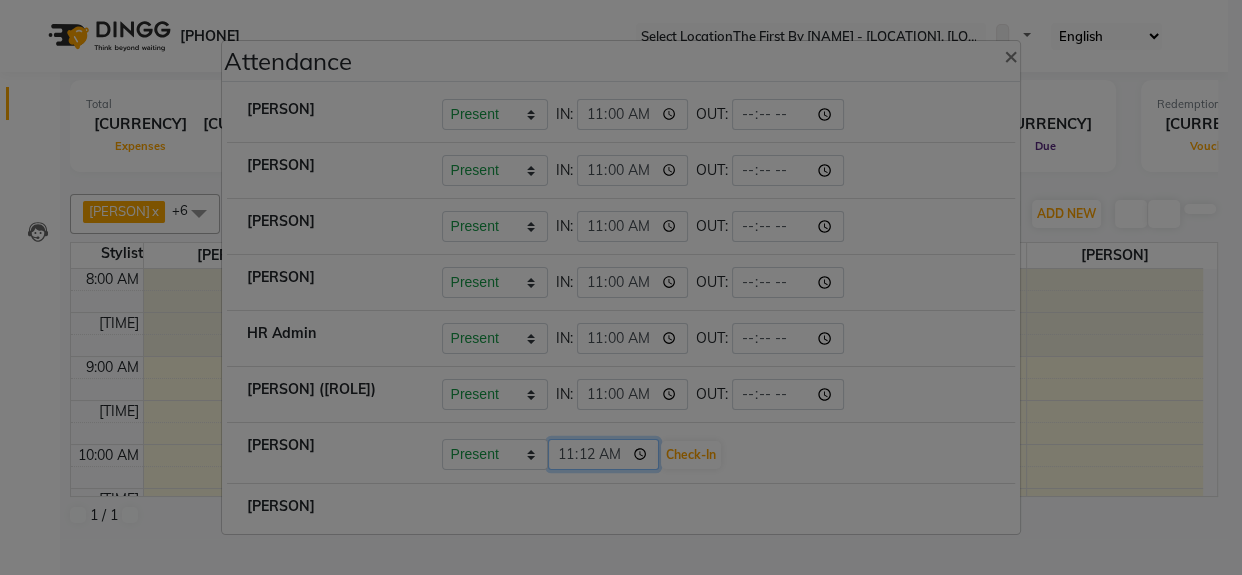 click on "11:12" at bounding box center (604, 454) 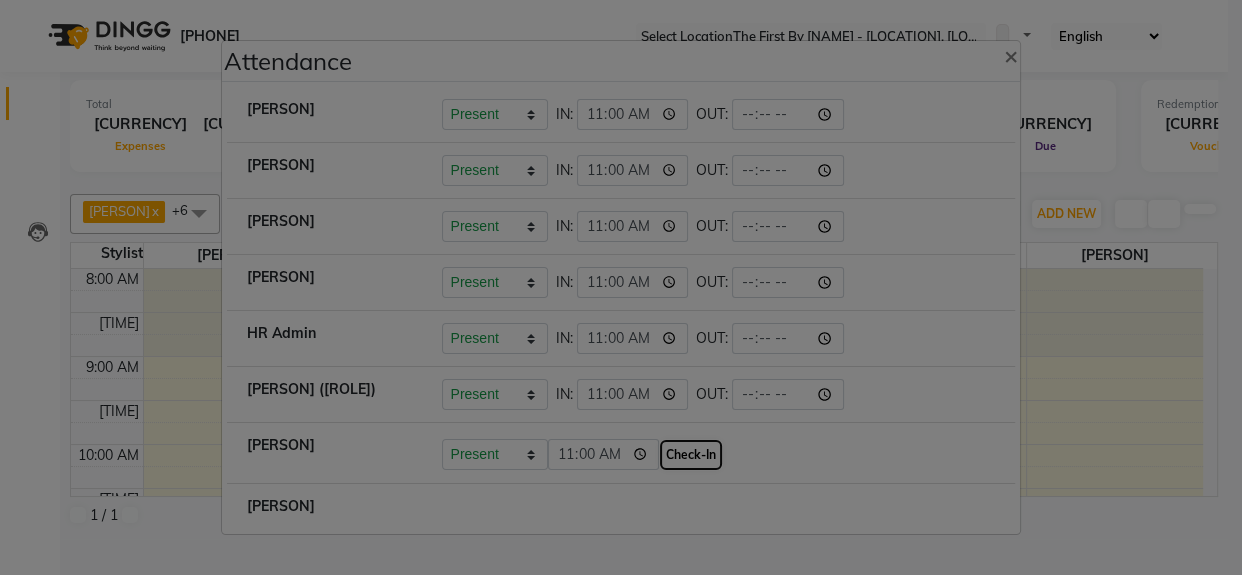 click on "Check-In" at bounding box center [691, 455] 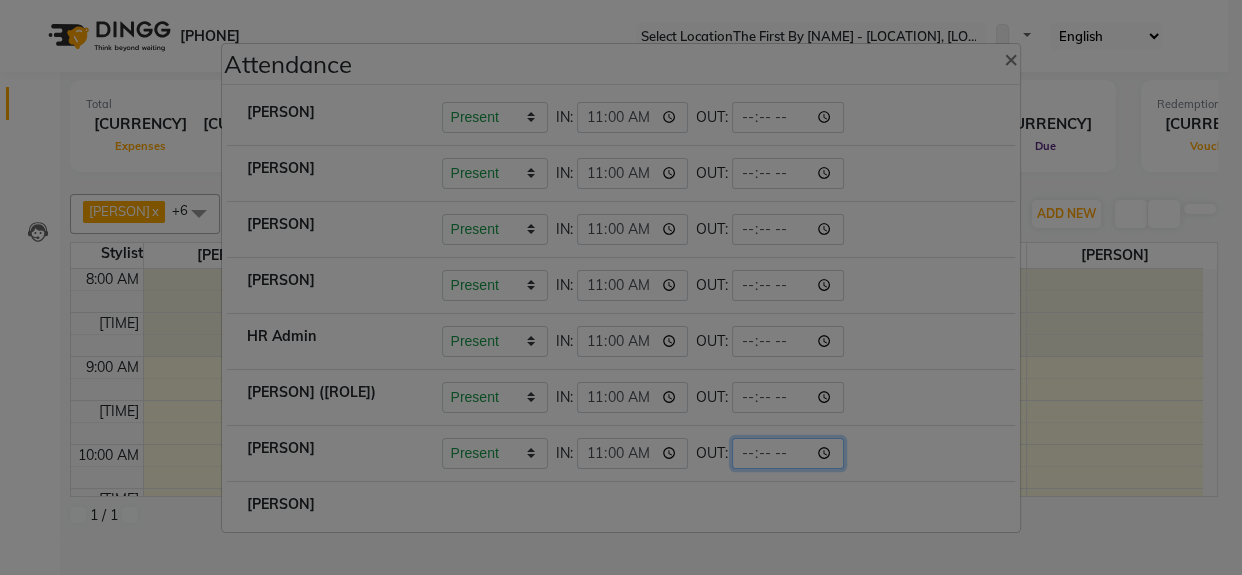 click at bounding box center [633, 117] 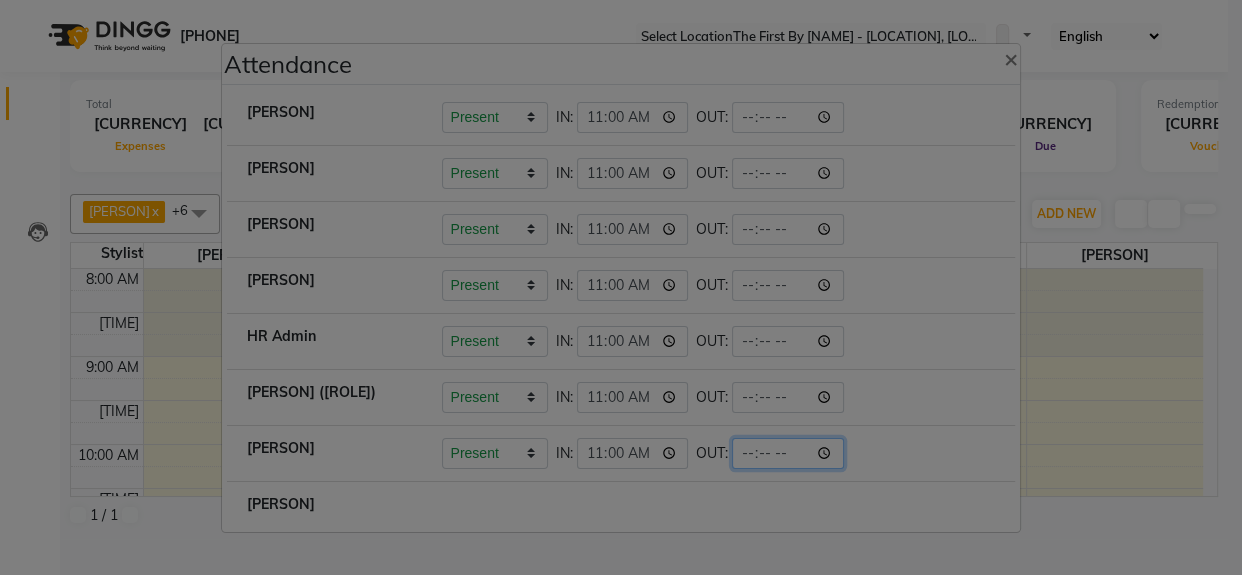 type on "[TIME]" 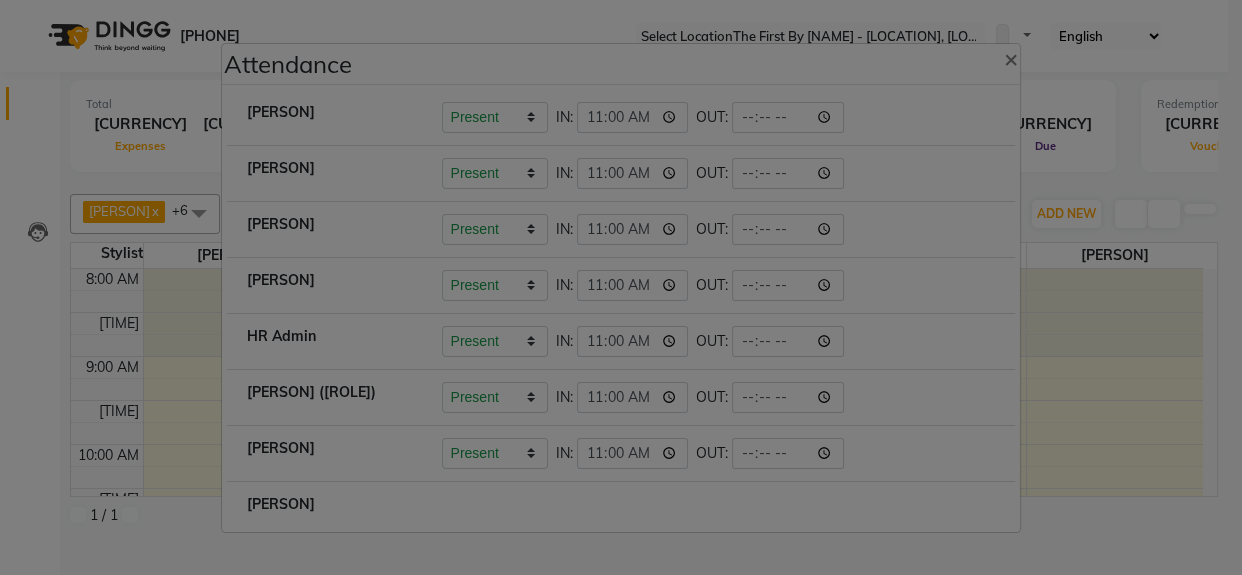 click on "[PERSON]" at bounding box center (621, 504) 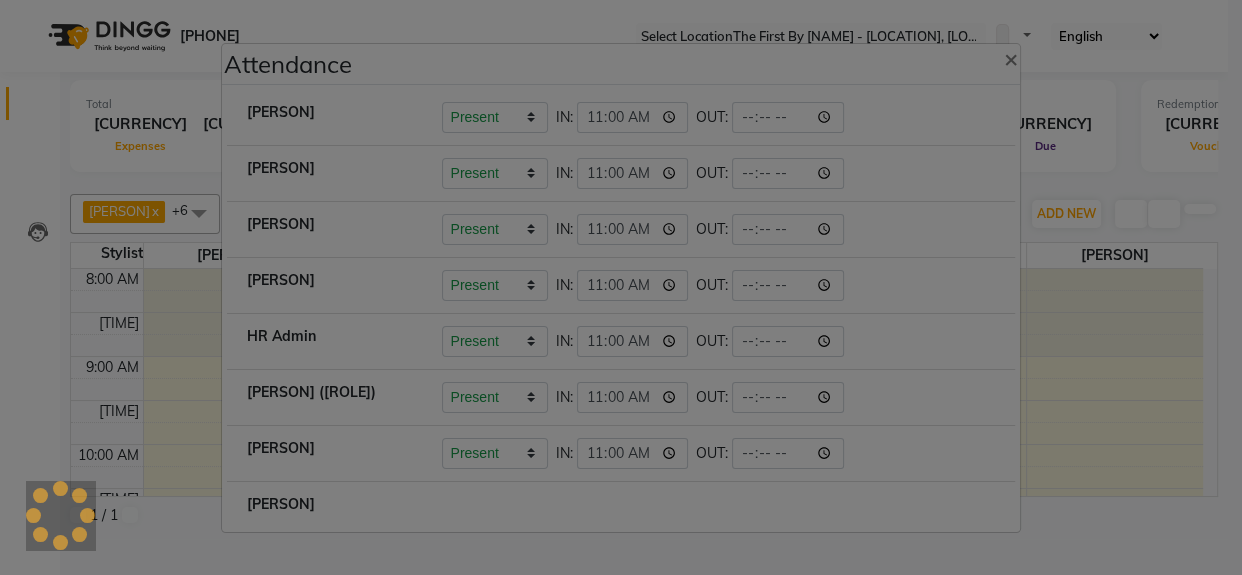 scroll, scrollTop: 88, scrollLeft: 0, axis: vertical 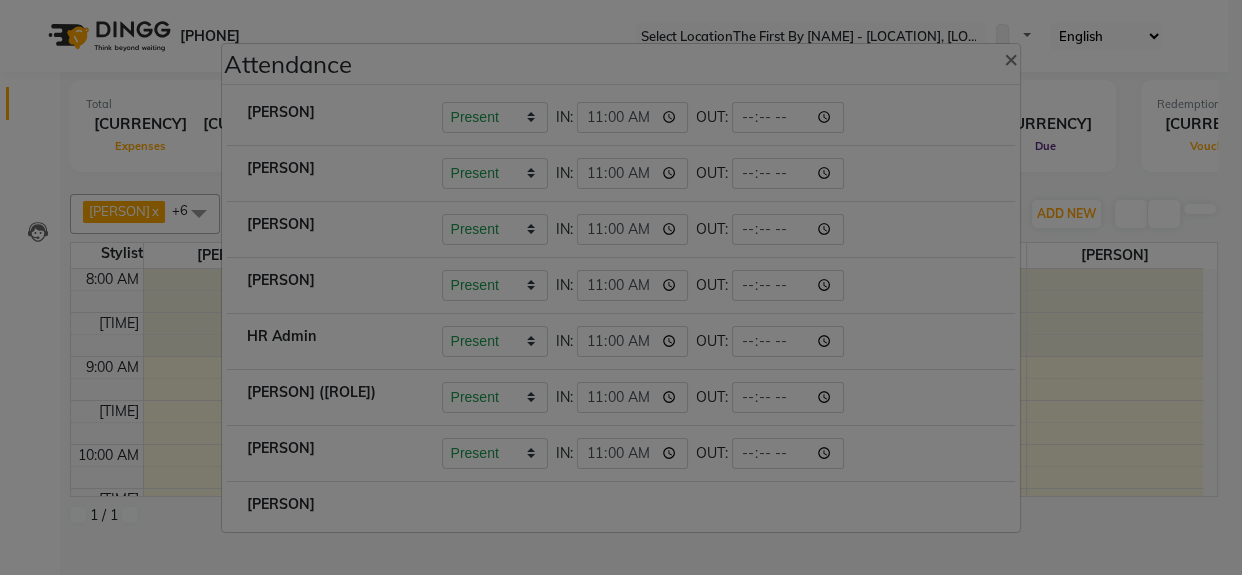 click at bounding box center (442, 102) 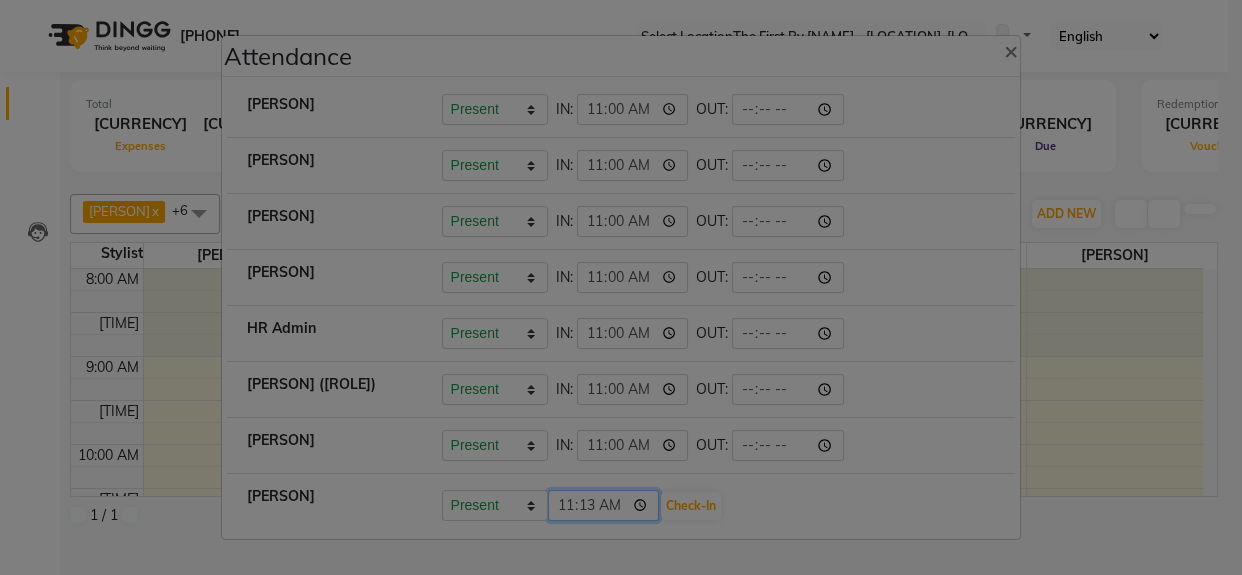 click on "11:13" at bounding box center (604, 505) 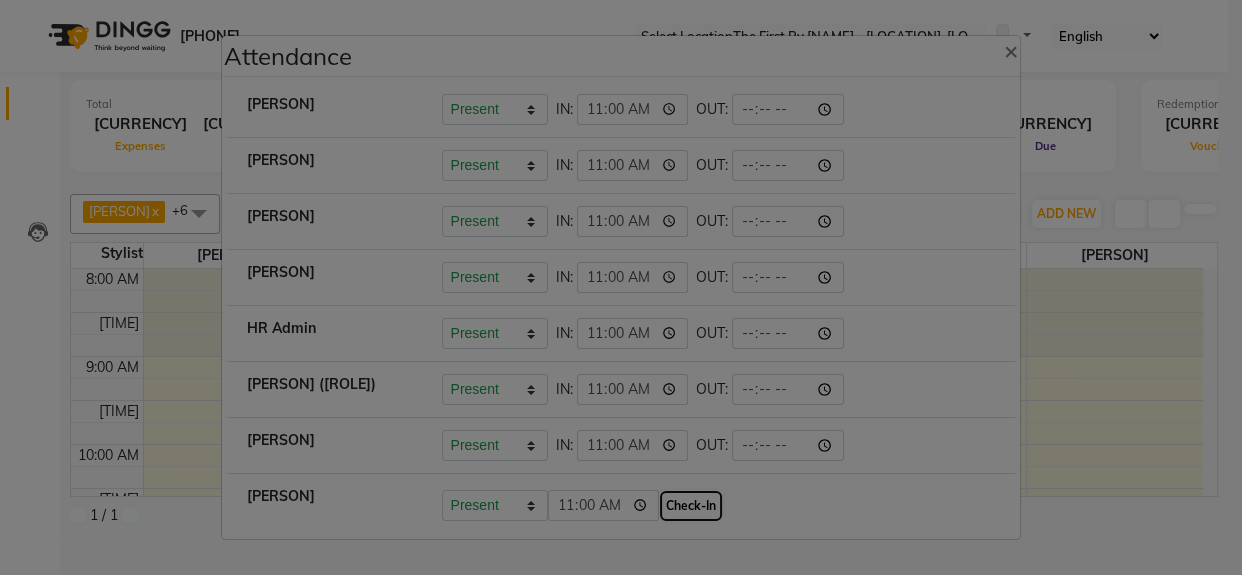 click on "Check-In" at bounding box center [691, 506] 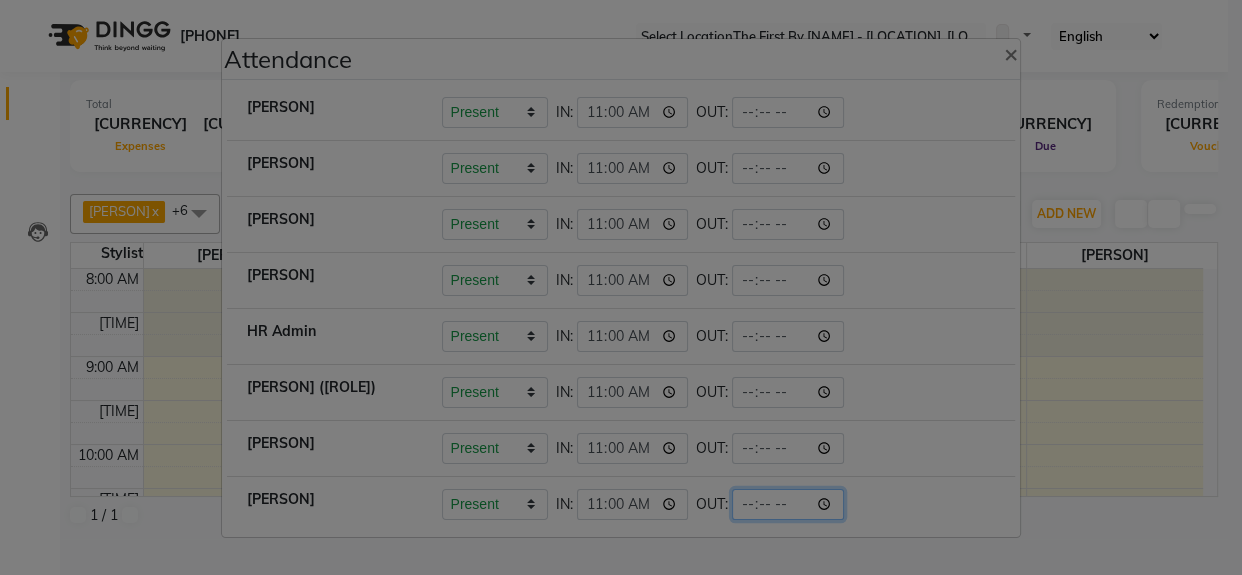 click at bounding box center (633, 112) 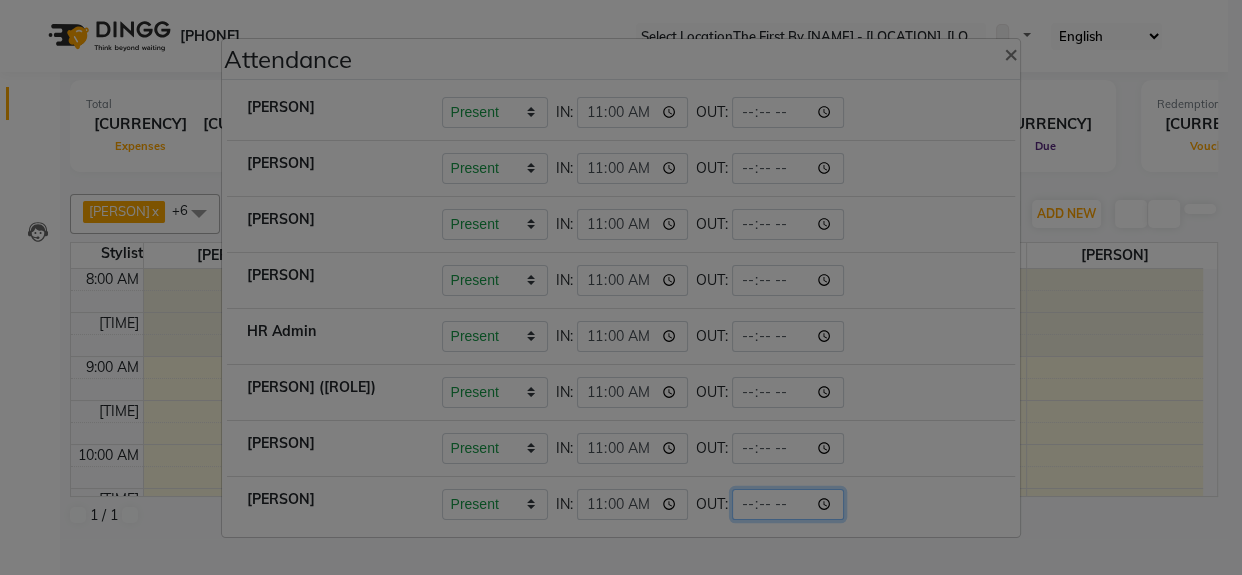 type on "[TIME]" 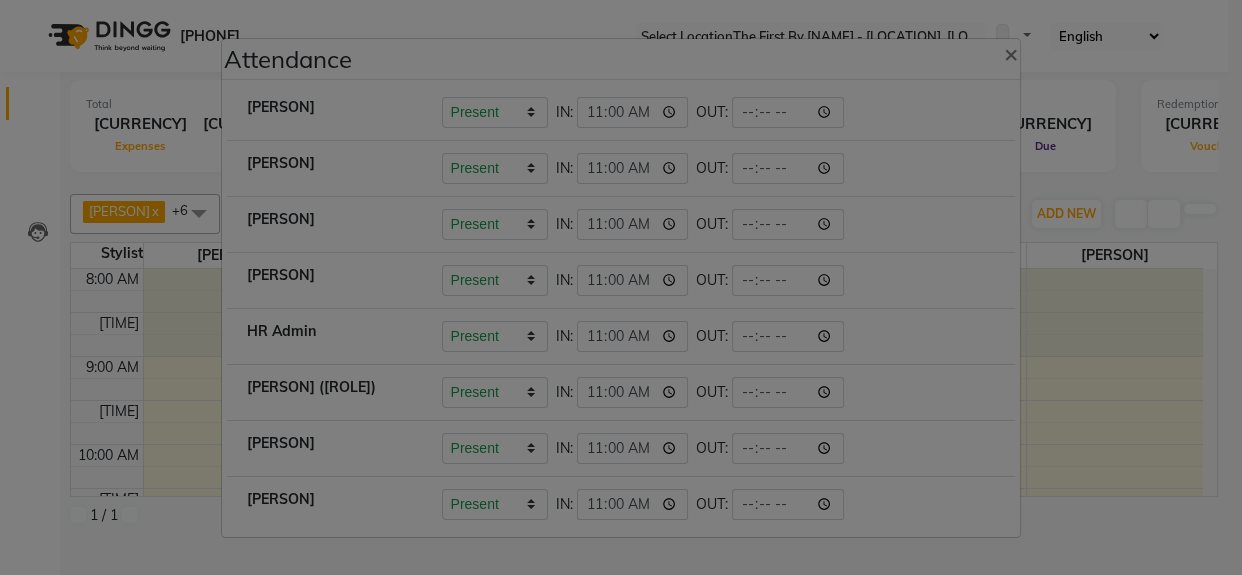 click on "Present   Absent   Late   Half Day   Weekly Off  IN:  [TIME] OUT:  [TIME]" at bounding box center [719, 504] 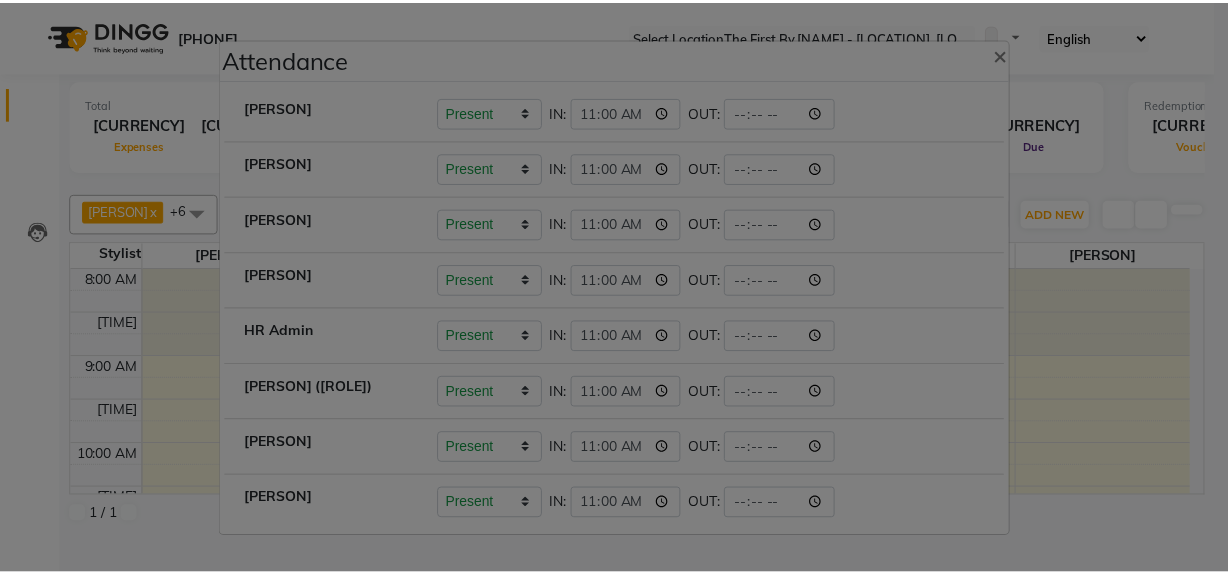 scroll, scrollTop: 0, scrollLeft: 0, axis: both 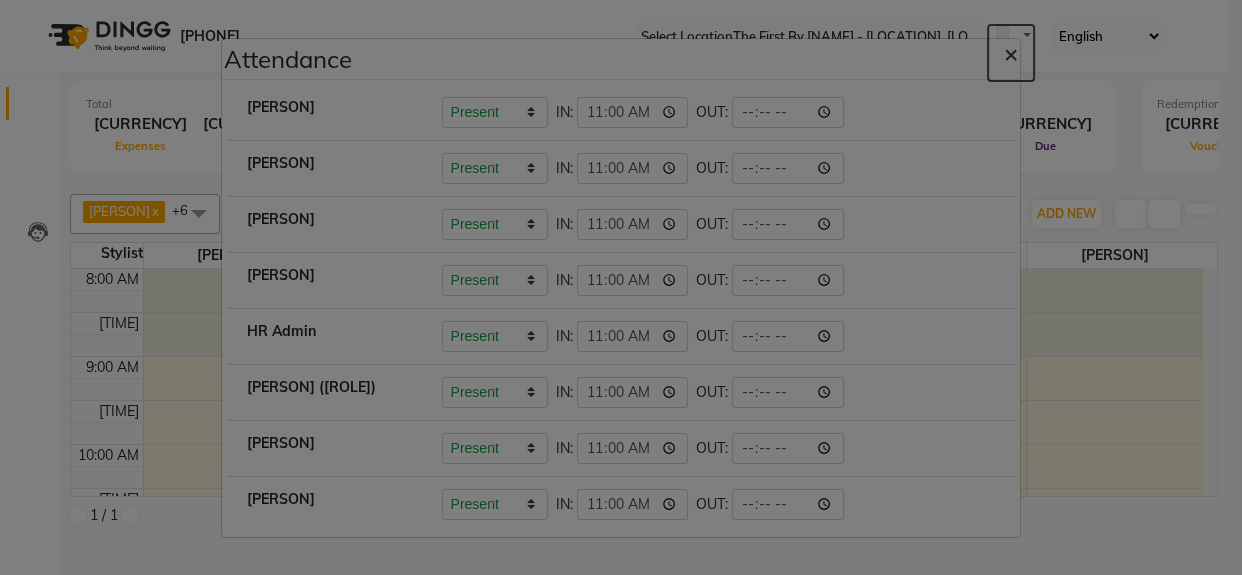 click on "×" at bounding box center (1011, 53) 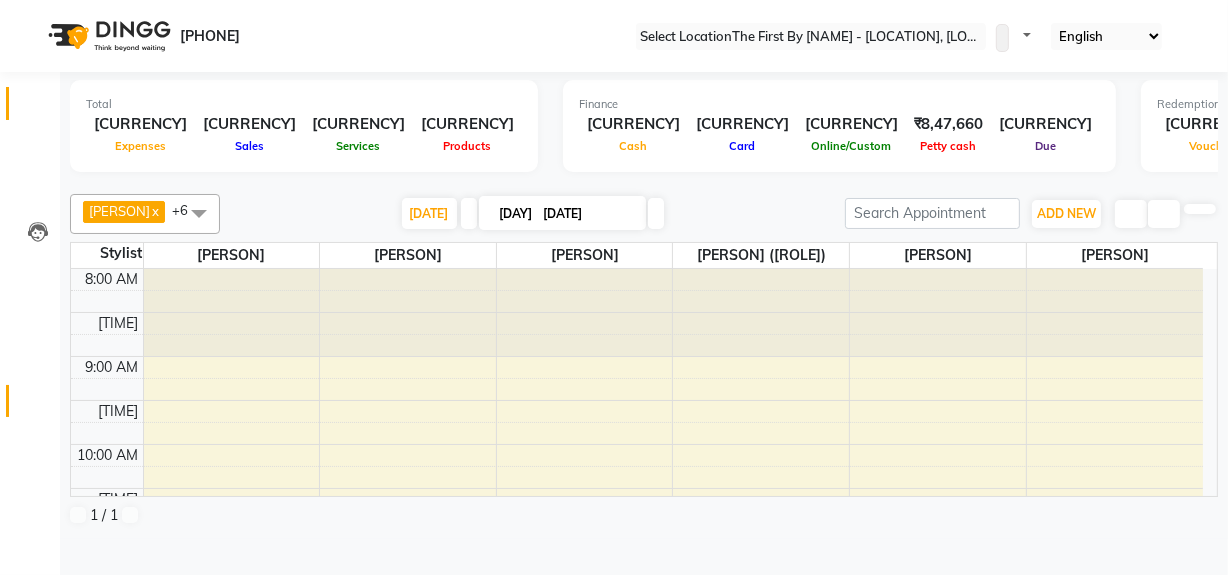 click on "Reports" at bounding box center (30, 401) 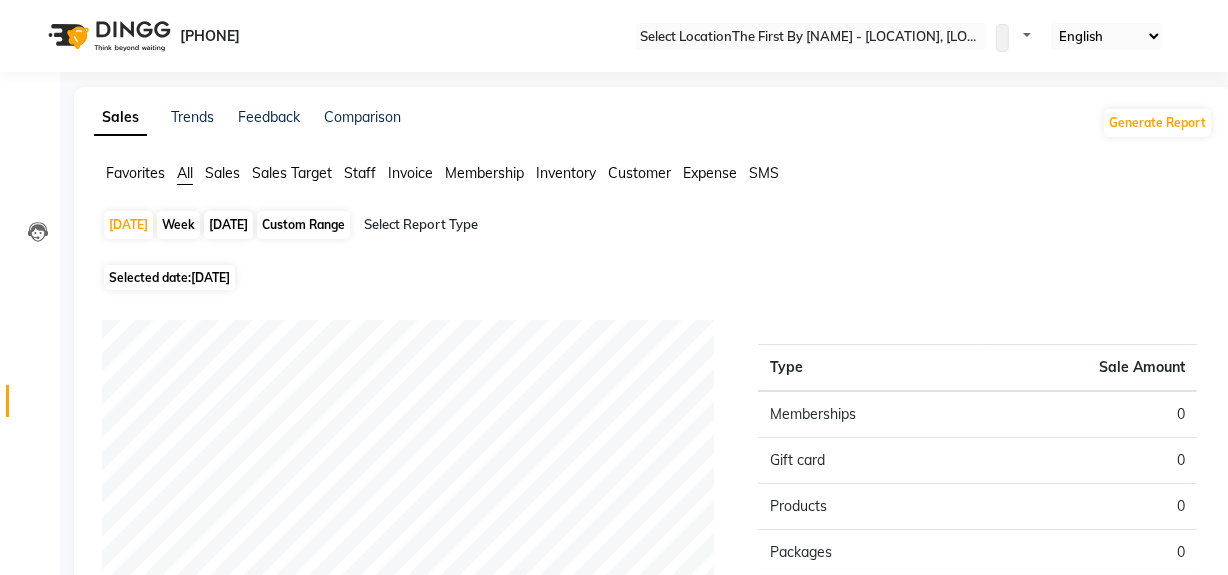 click on "Favorites All Sales Sales Target Staff Invoice Membership Inventory Customer Expense SMS" at bounding box center [653, 174] 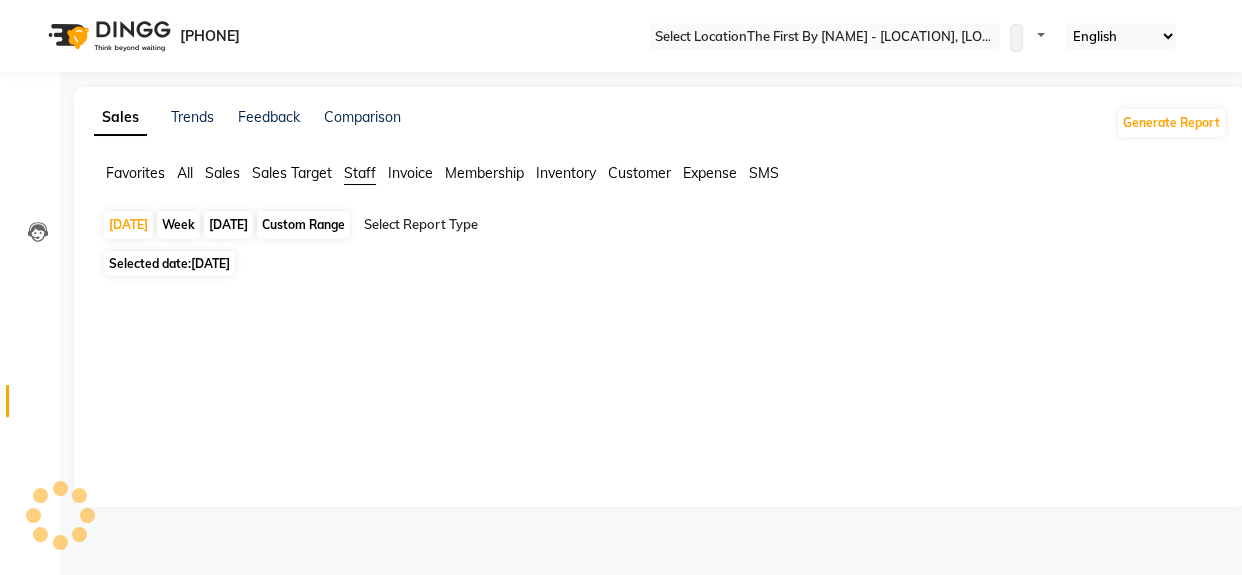 click at bounding box center [535, 225] 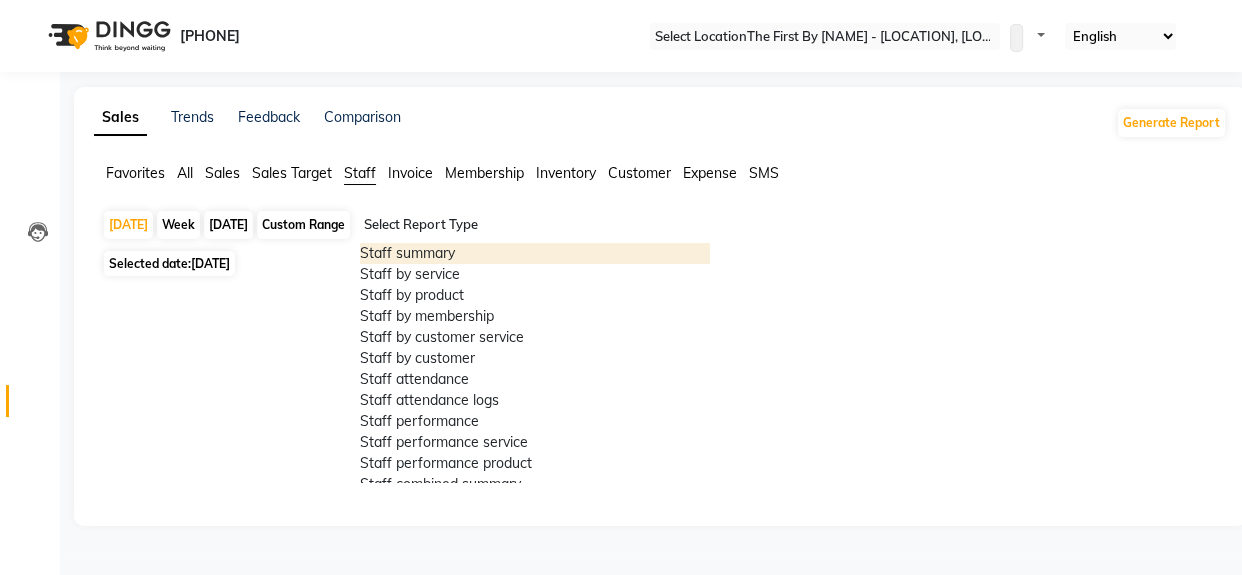 click on "Staff summary" at bounding box center (535, 253) 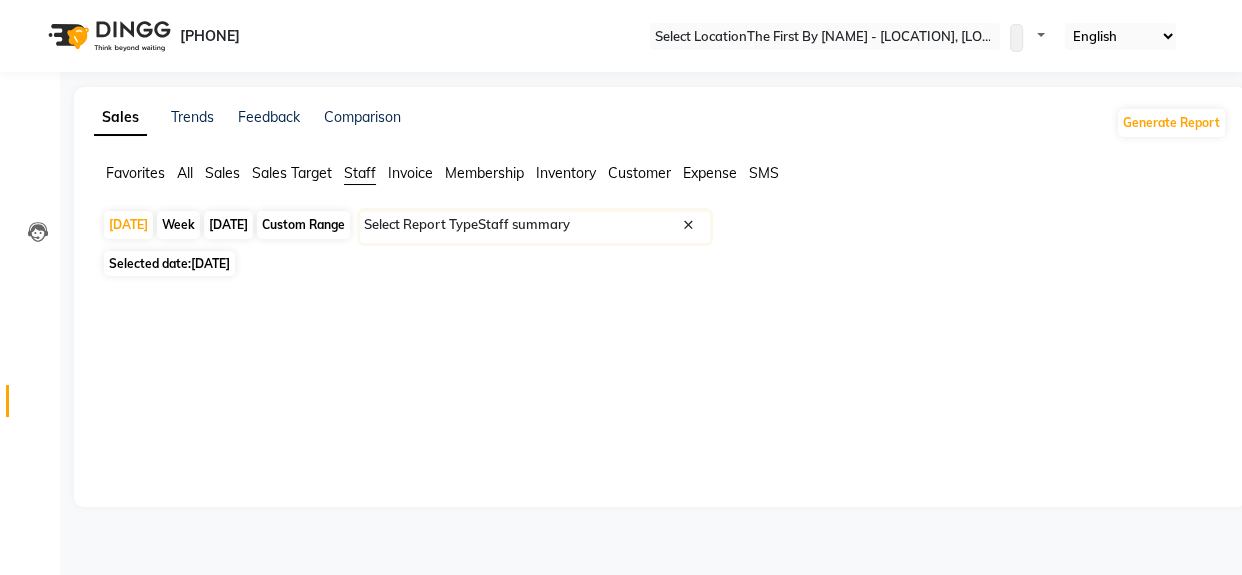 click on "[DATE]" at bounding box center [228, 225] 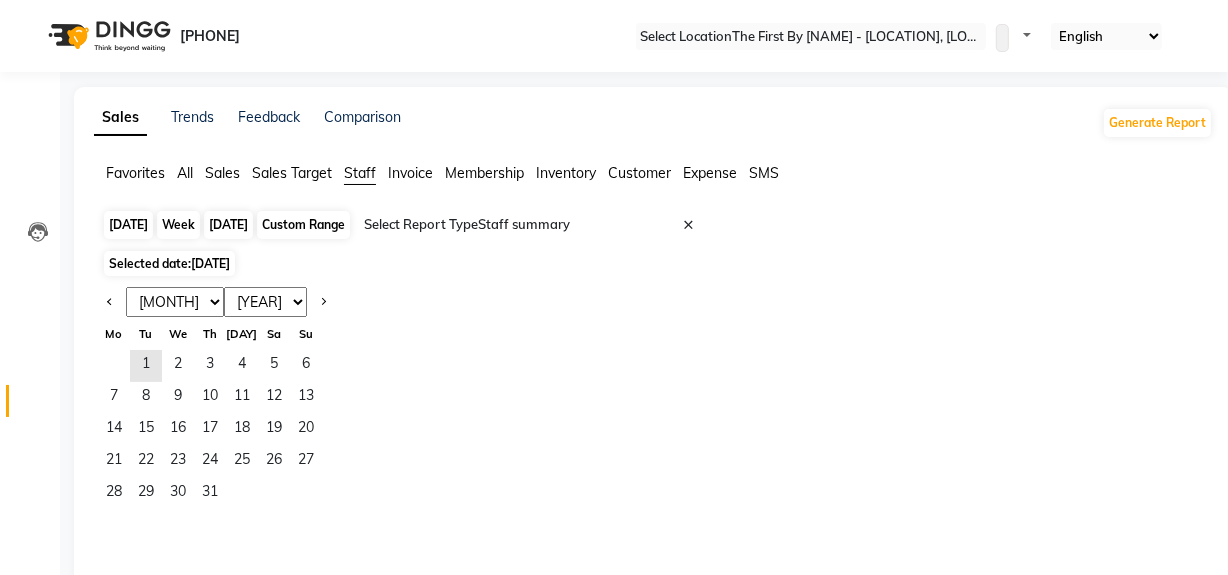 click on "[DATE]" at bounding box center (228, 225) 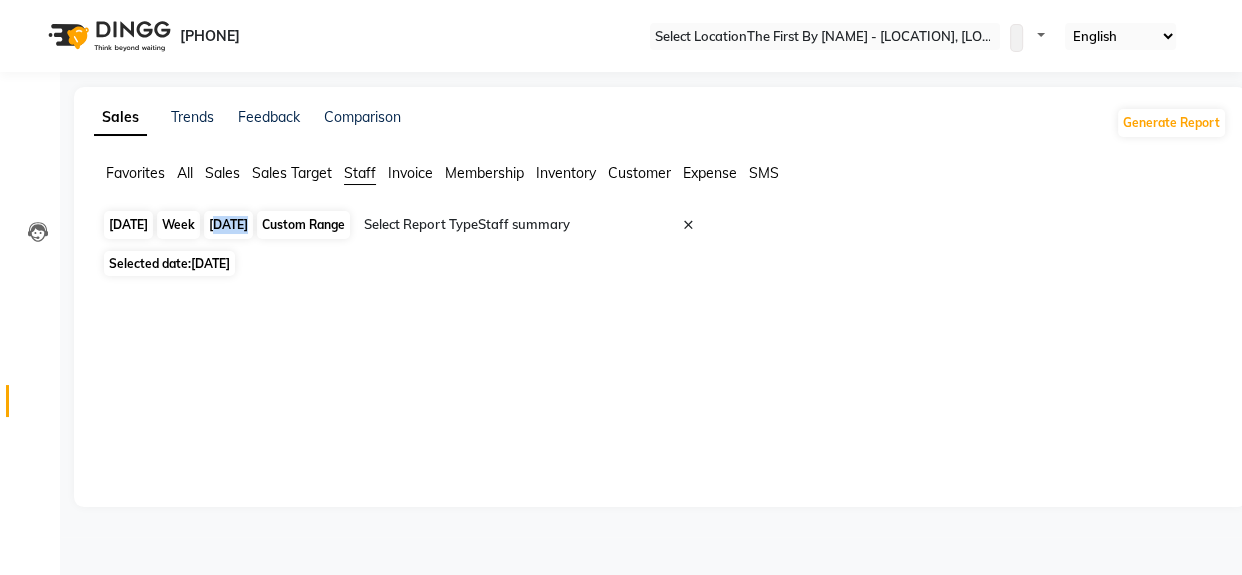 click on "[DATE]" at bounding box center (228, 225) 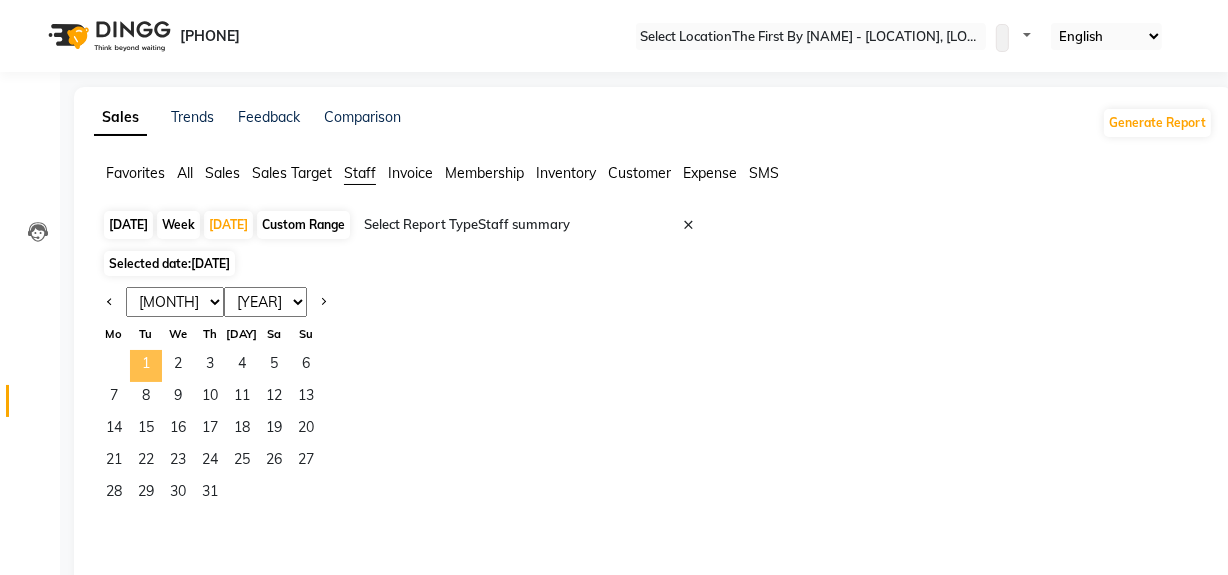 click on "1" at bounding box center [146, 366] 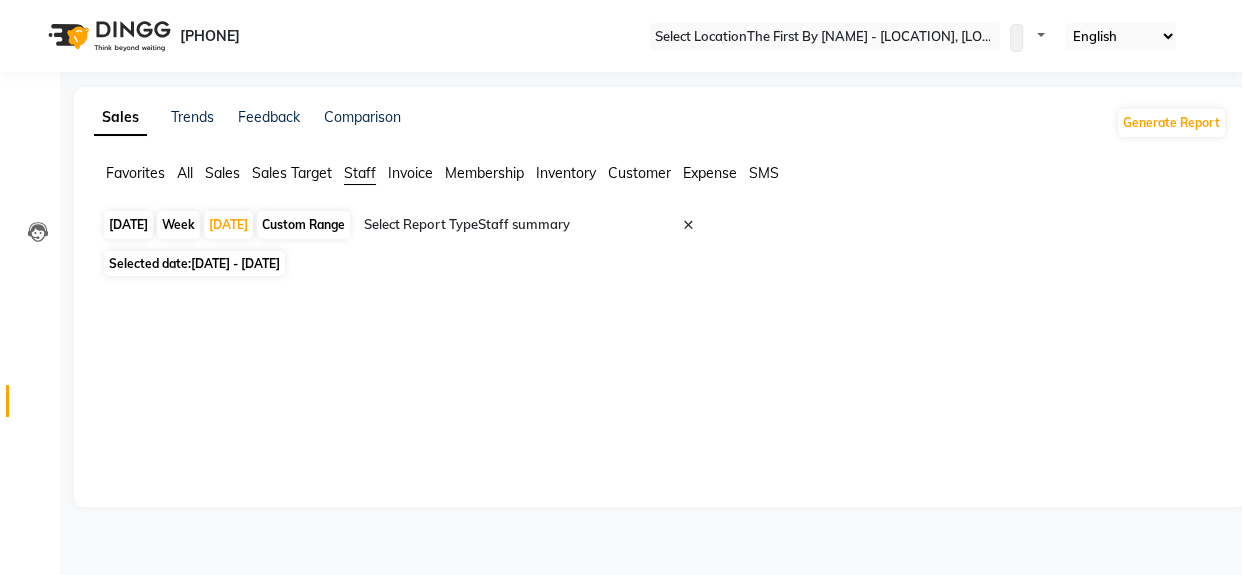 click on "All" at bounding box center [135, 173] 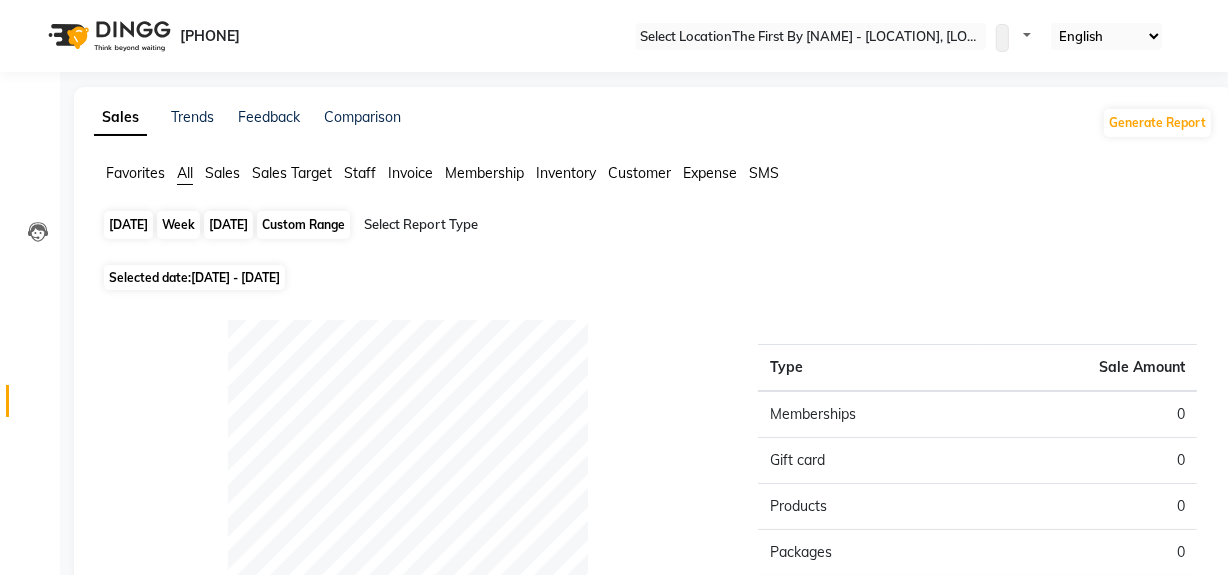 click on "[DATE]" at bounding box center (228, 225) 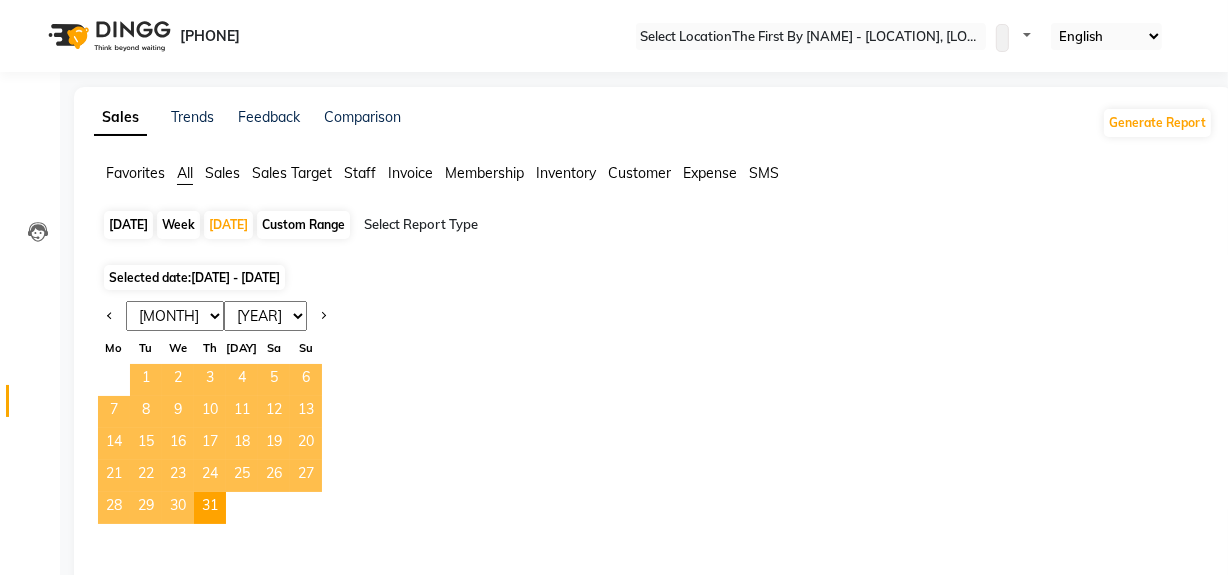 click on "1" at bounding box center [146, 380] 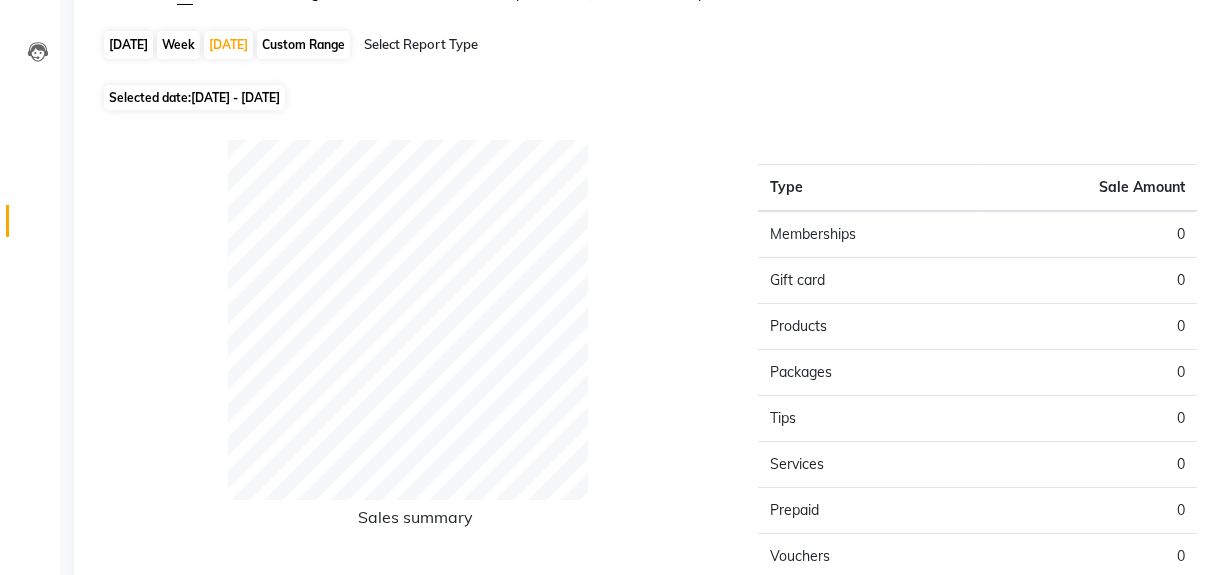 scroll, scrollTop: 0, scrollLeft: 0, axis: both 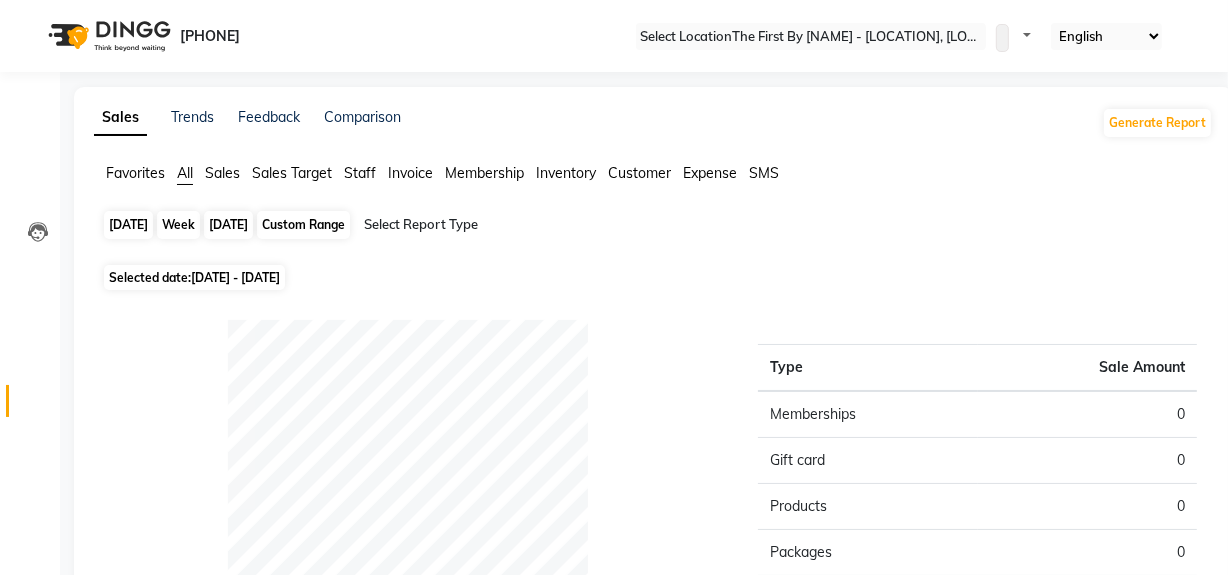 click on "[DATE]" at bounding box center (228, 225) 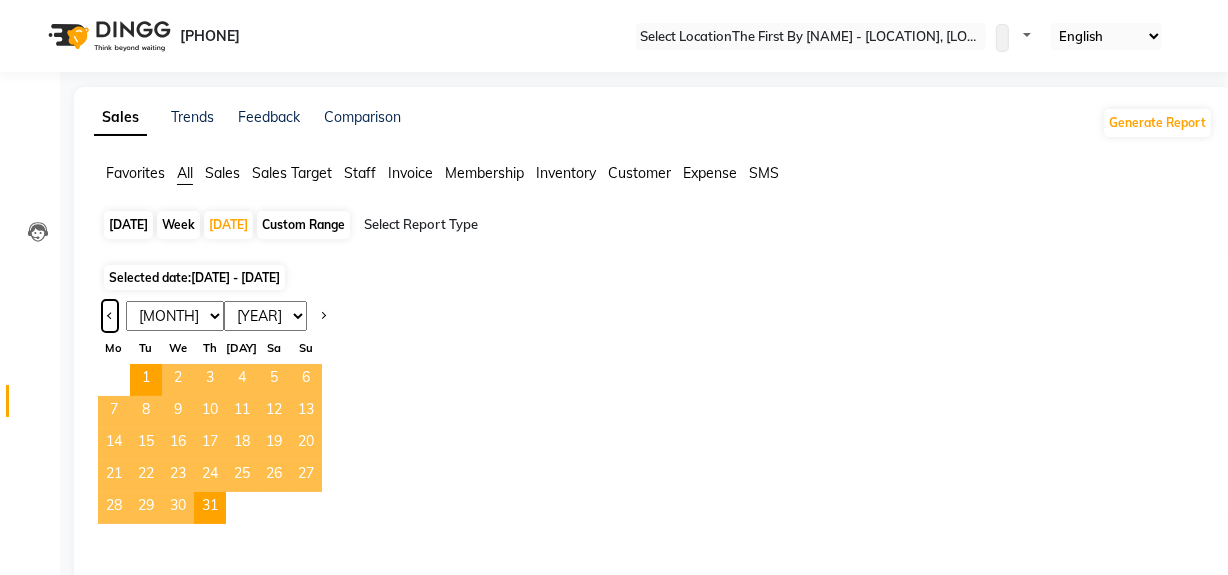 click at bounding box center [110, 316] 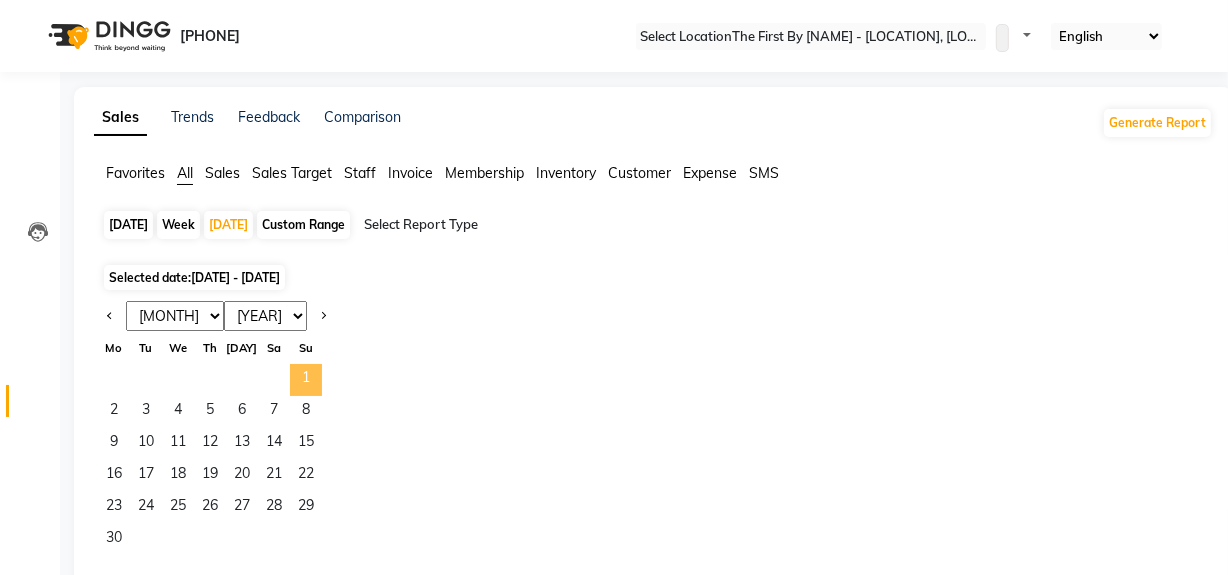click on "1" at bounding box center [306, 380] 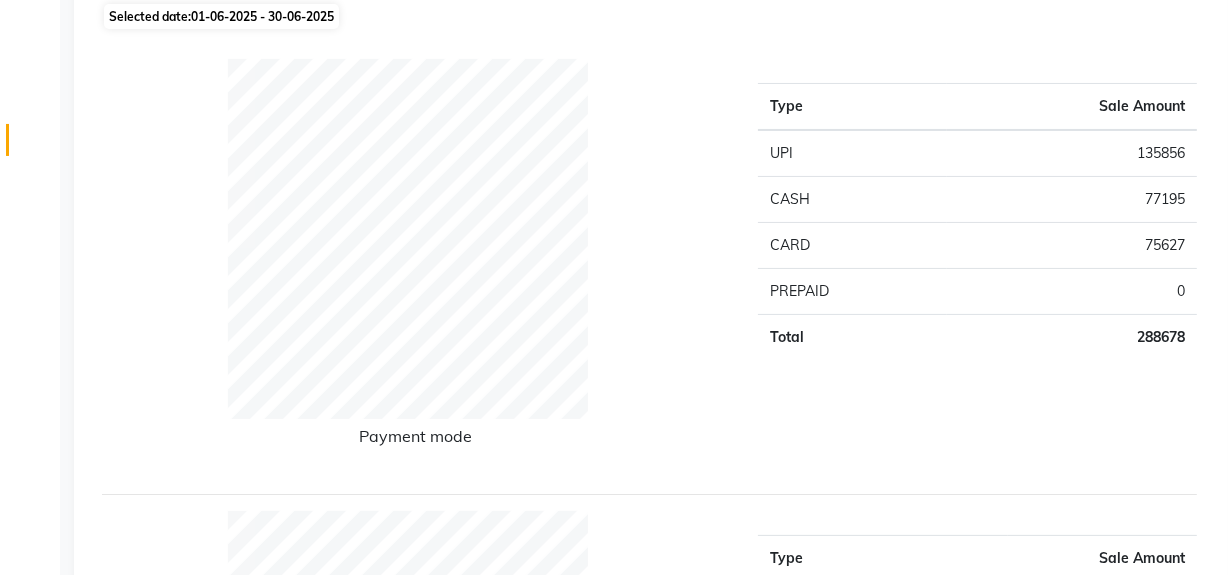 scroll, scrollTop: 272, scrollLeft: 0, axis: vertical 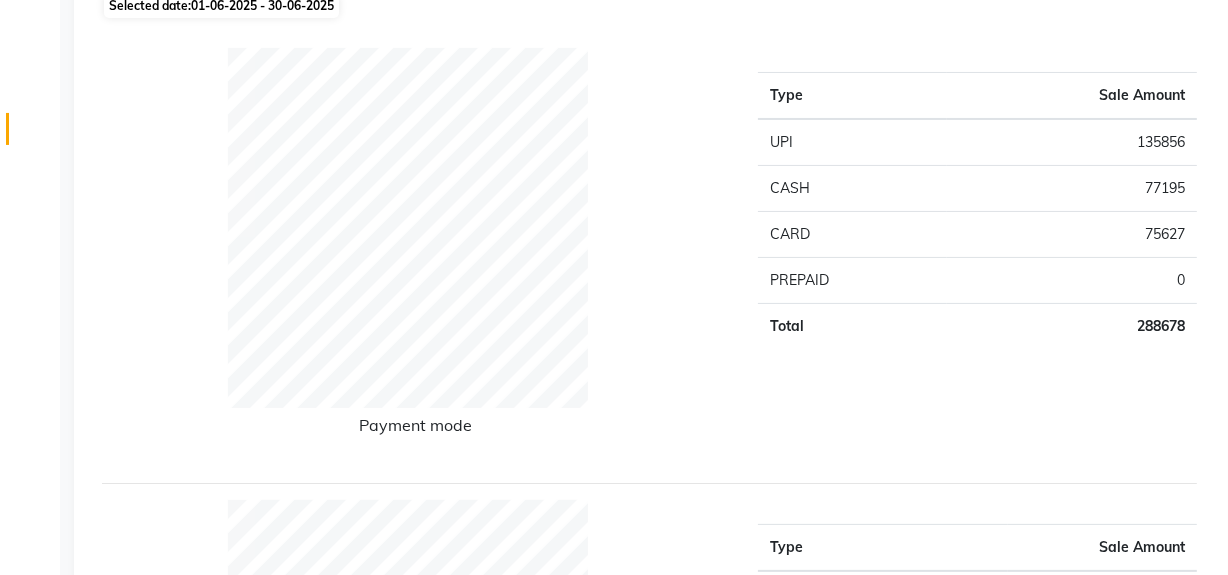 click on "288678" at bounding box center (1072, 327) 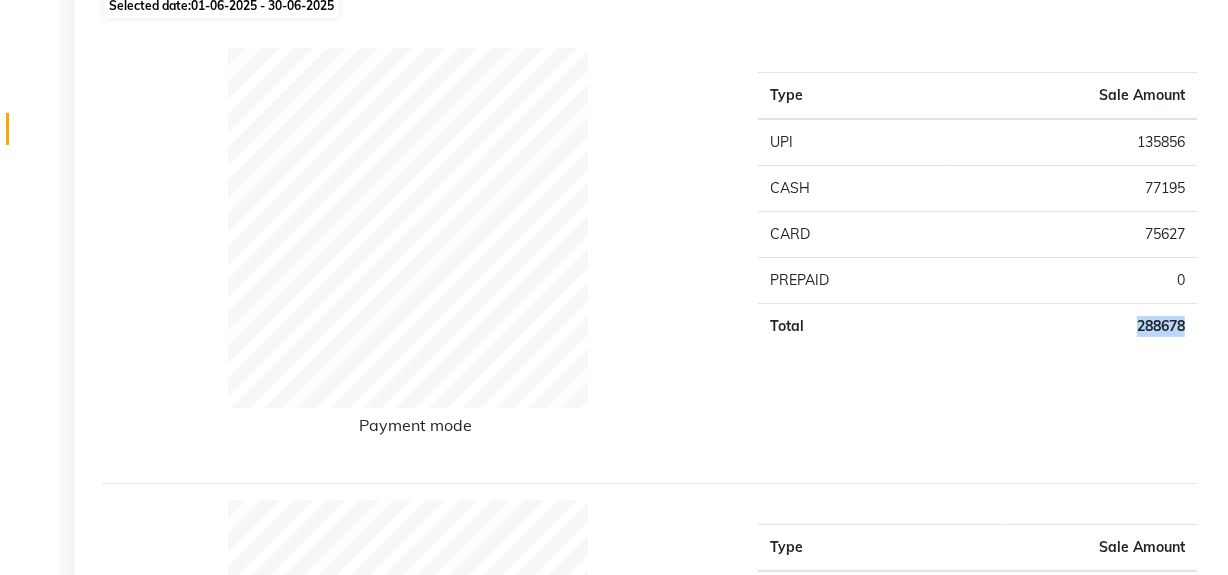 click on "288678" at bounding box center (1072, 327) 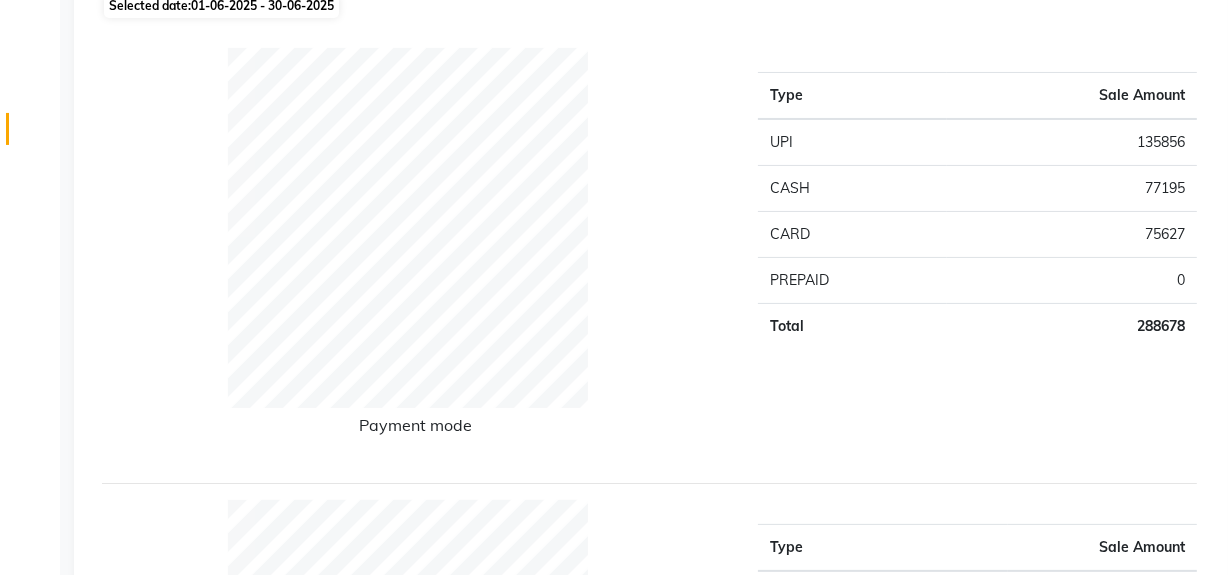 click on "Type Sale Amount UPI 135856 CASH 77195 CARD 75627 PREPAID 0 Total 288678" at bounding box center [977, 257] 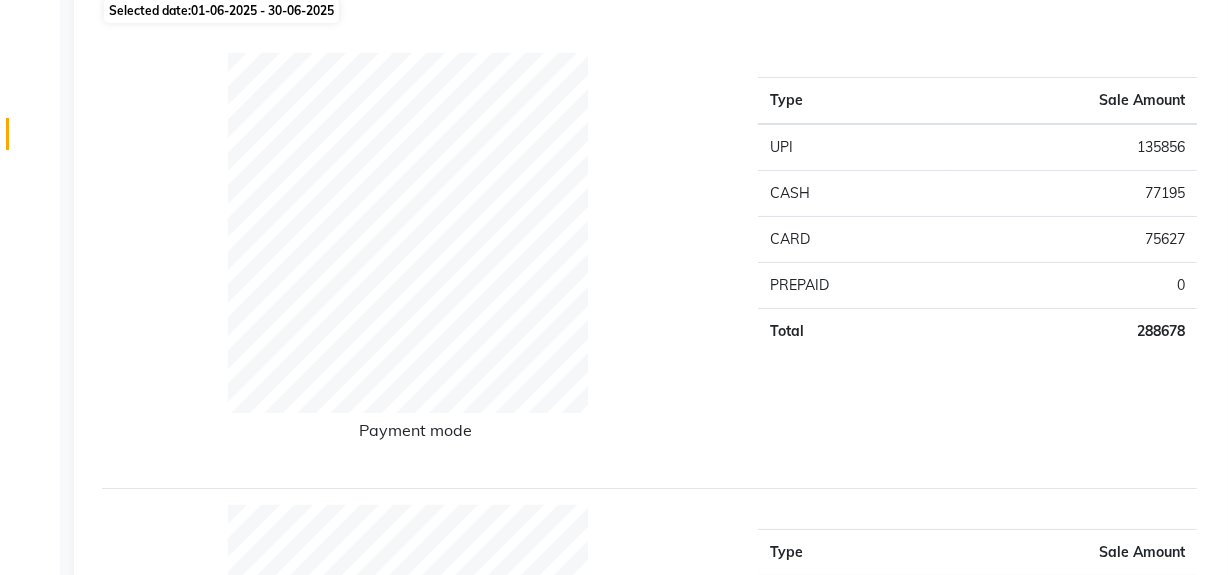 scroll, scrollTop: 0, scrollLeft: 0, axis: both 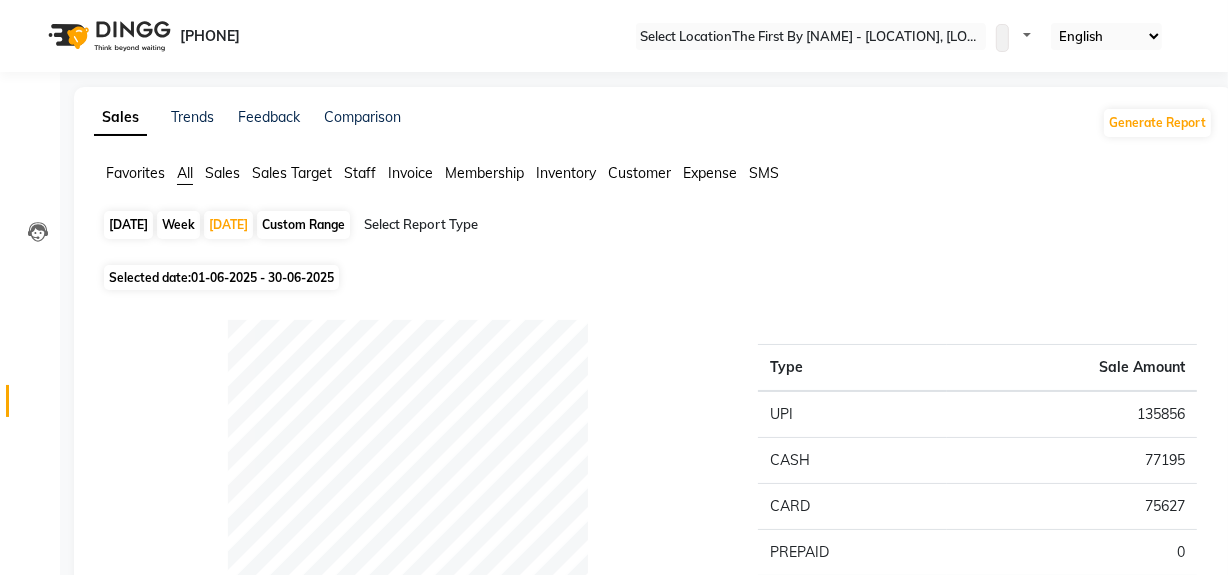 click on "Staff" at bounding box center (135, 173) 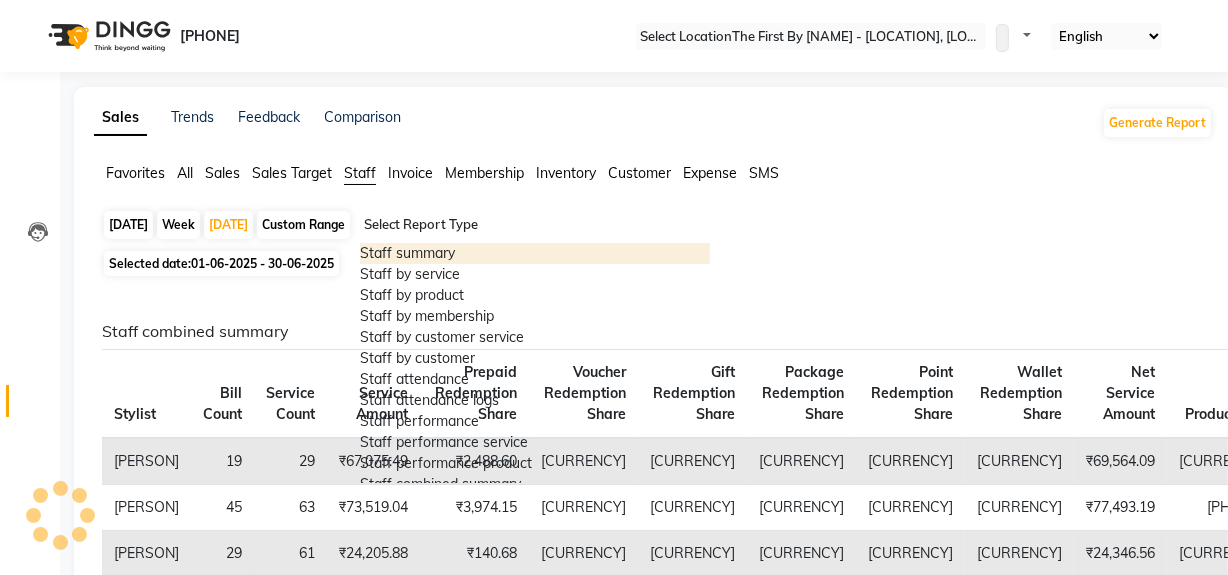 click at bounding box center (535, 225) 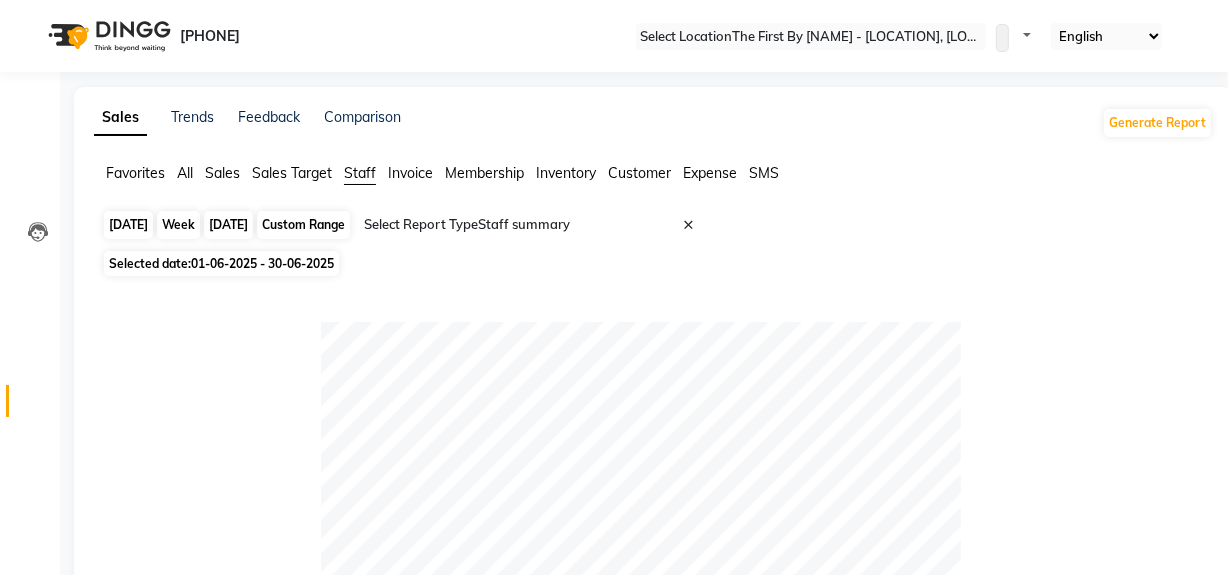 click on "[DATE]" at bounding box center [228, 225] 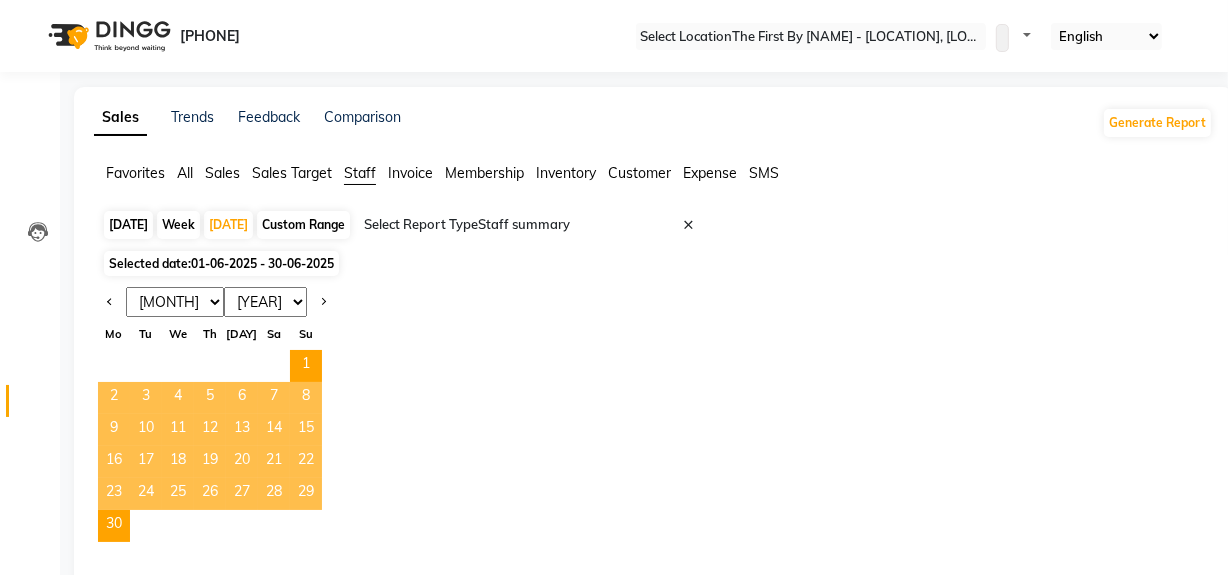 click on "Jan Feb Mar Apr May Jun Jul Aug Sep Oct Nov Dec 2015 2016 2017 2018 2019 2020 2021 2022 2023 2024 2025 2026 2027 2028 2029 2030 2031 2032 2033 2034 2035 Mo Tu We Th Fr Sa Su  1   2   3   4   5   6   7   8   9   10   11   12   13   14   15   16   17   18   19   20   21   22   23   24   25   26   27   28   29   30" at bounding box center [653, 414] 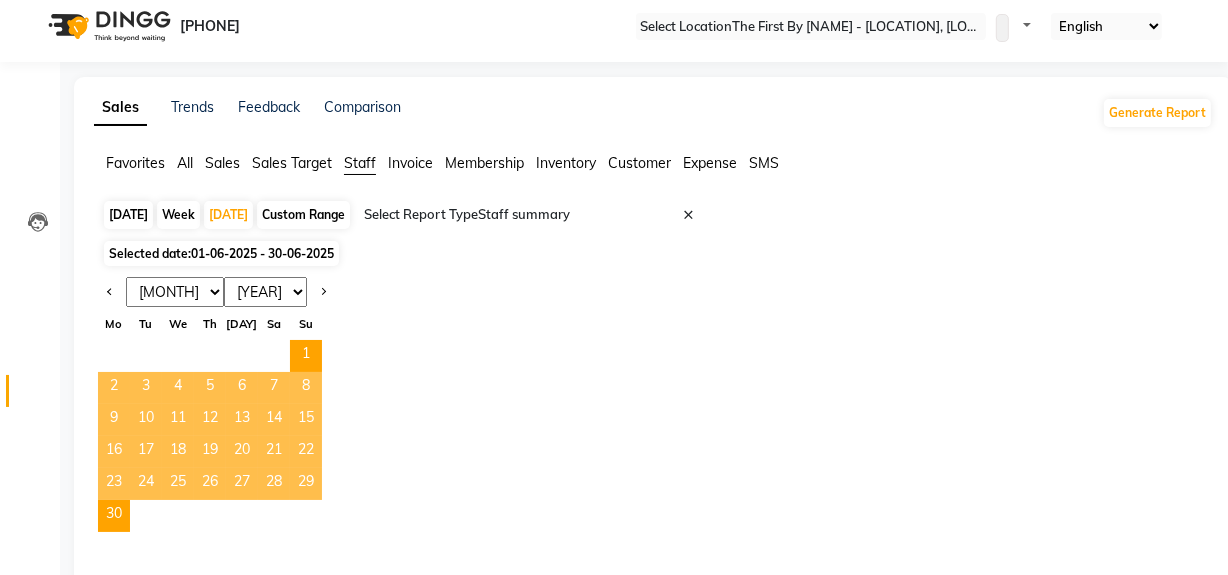 scroll, scrollTop: 0, scrollLeft: 0, axis: both 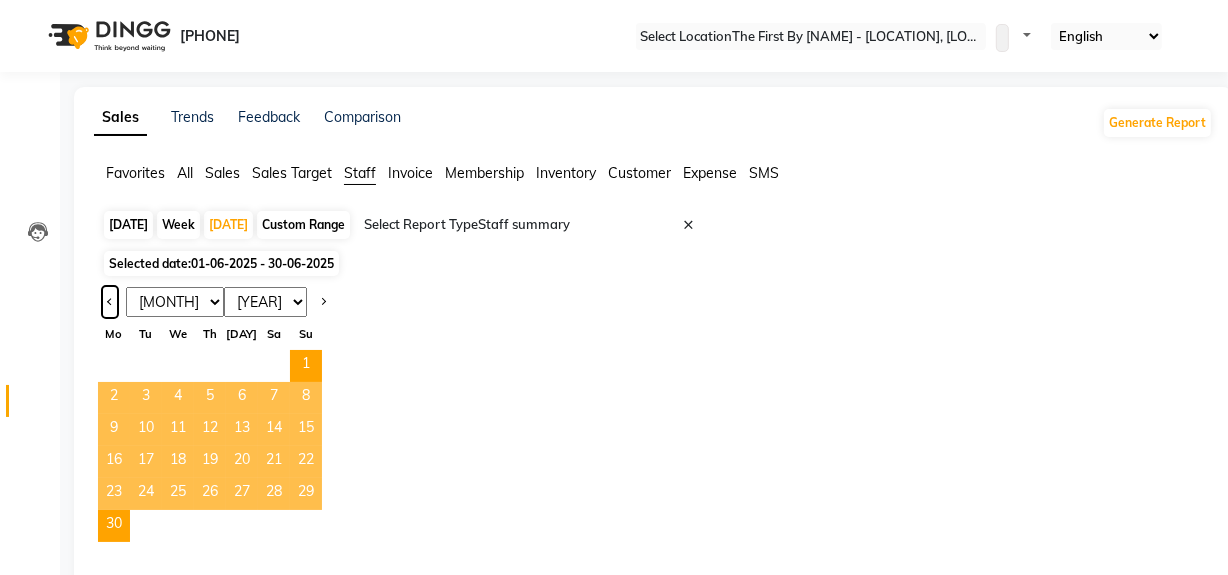 click at bounding box center (110, 302) 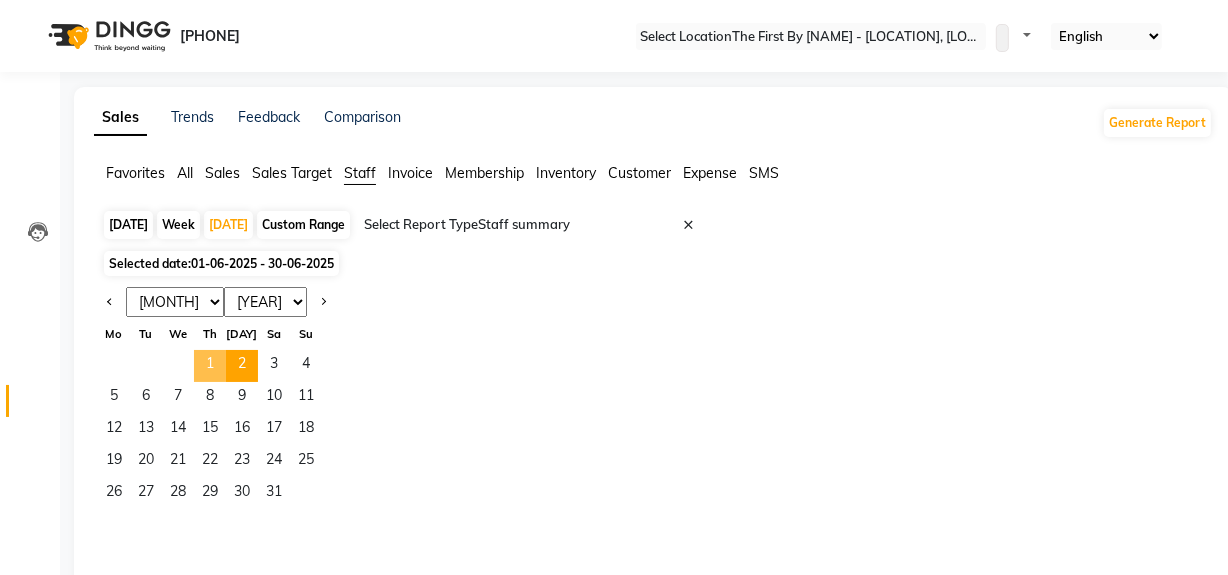 drag, startPoint x: 225, startPoint y: 360, endPoint x: 245, endPoint y: 369, distance: 21.931713 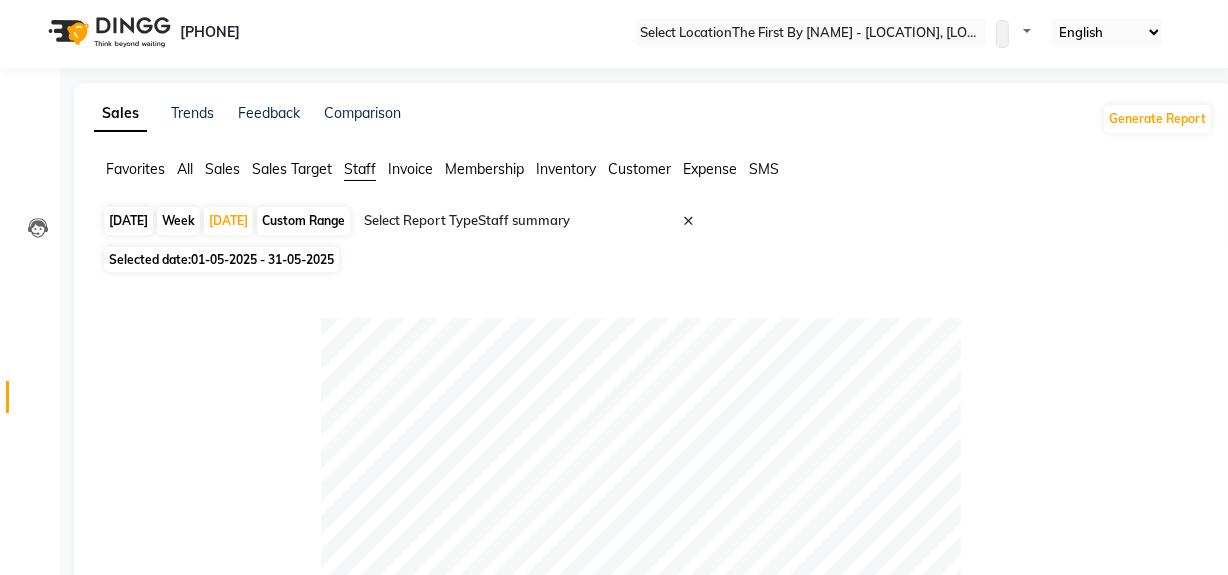 scroll, scrollTop: 0, scrollLeft: 0, axis: both 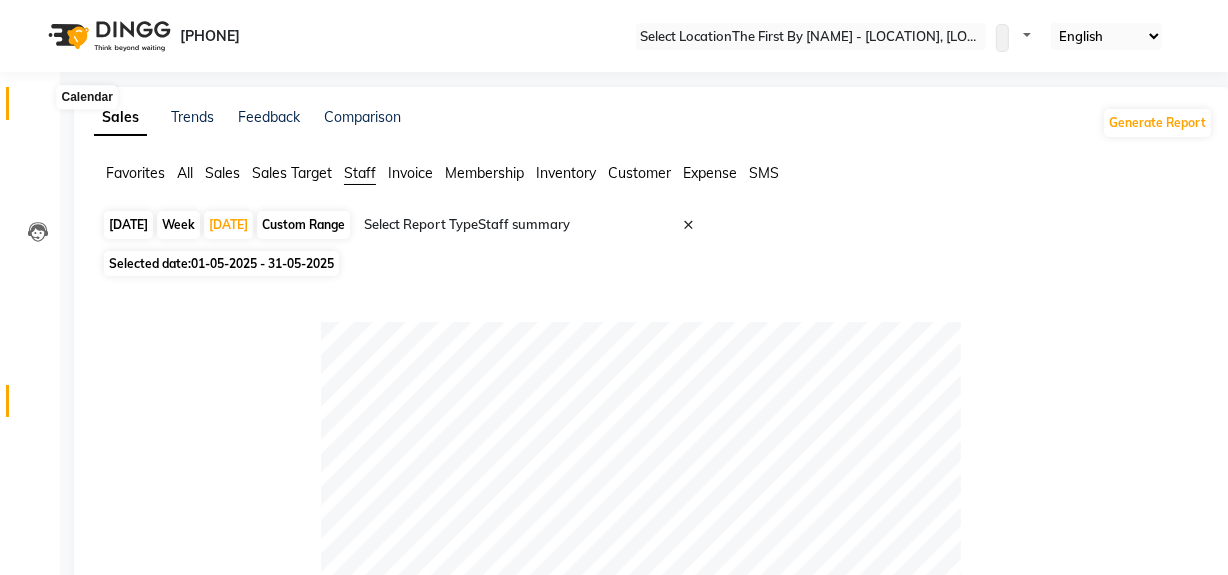 click at bounding box center (37, 108) 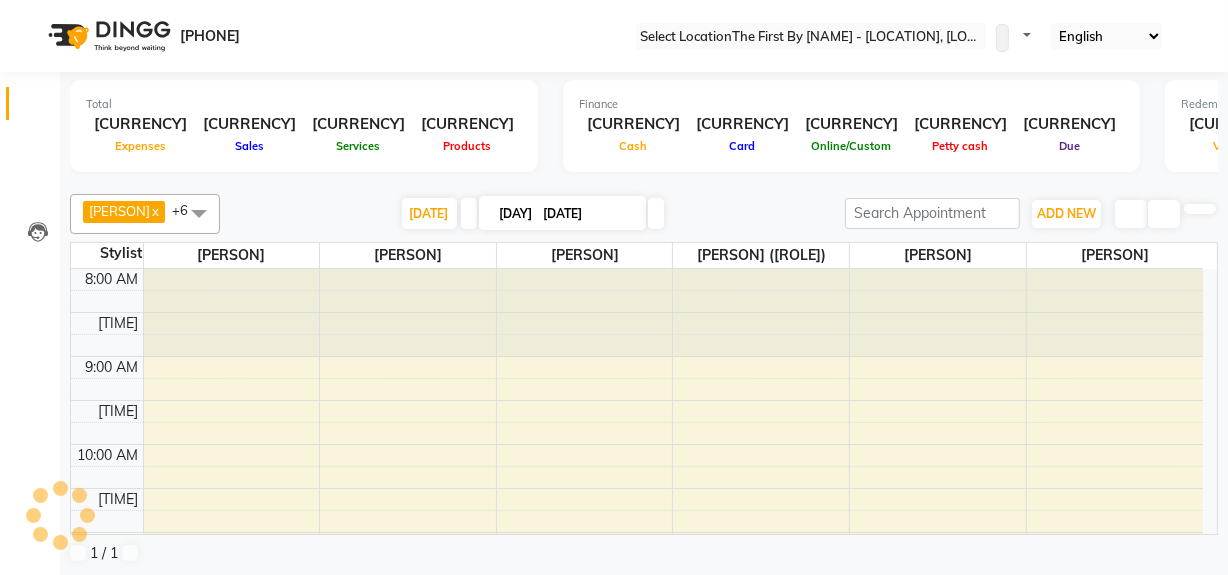 scroll, scrollTop: 0, scrollLeft: 0, axis: both 